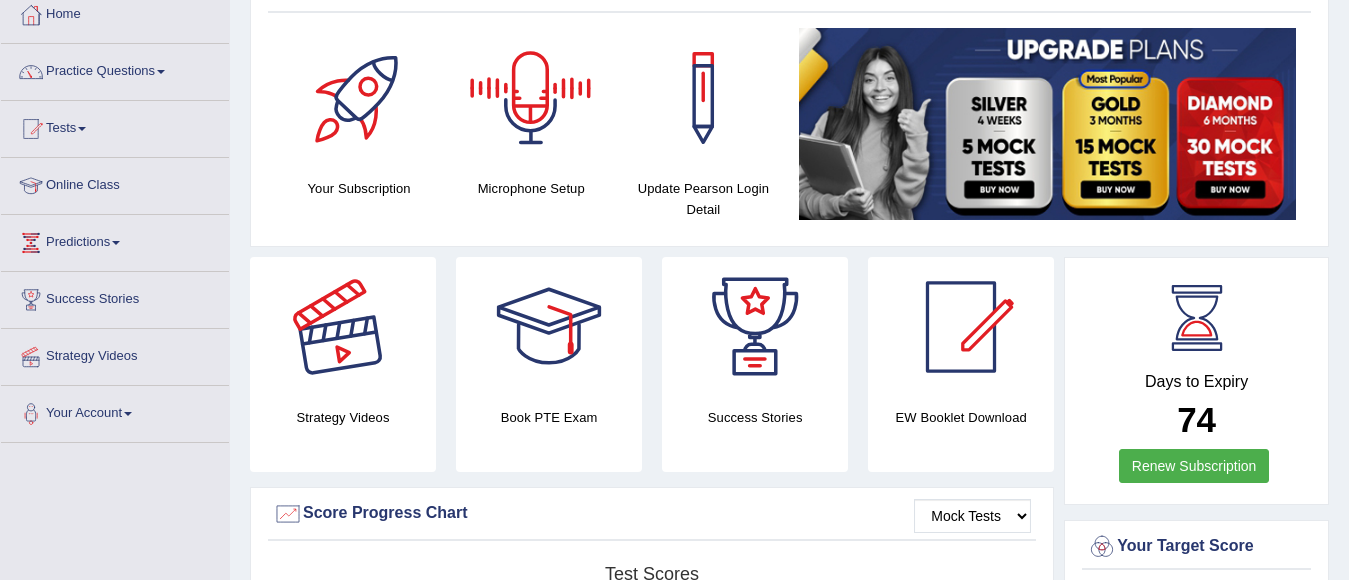 scroll, scrollTop: 0, scrollLeft: 0, axis: both 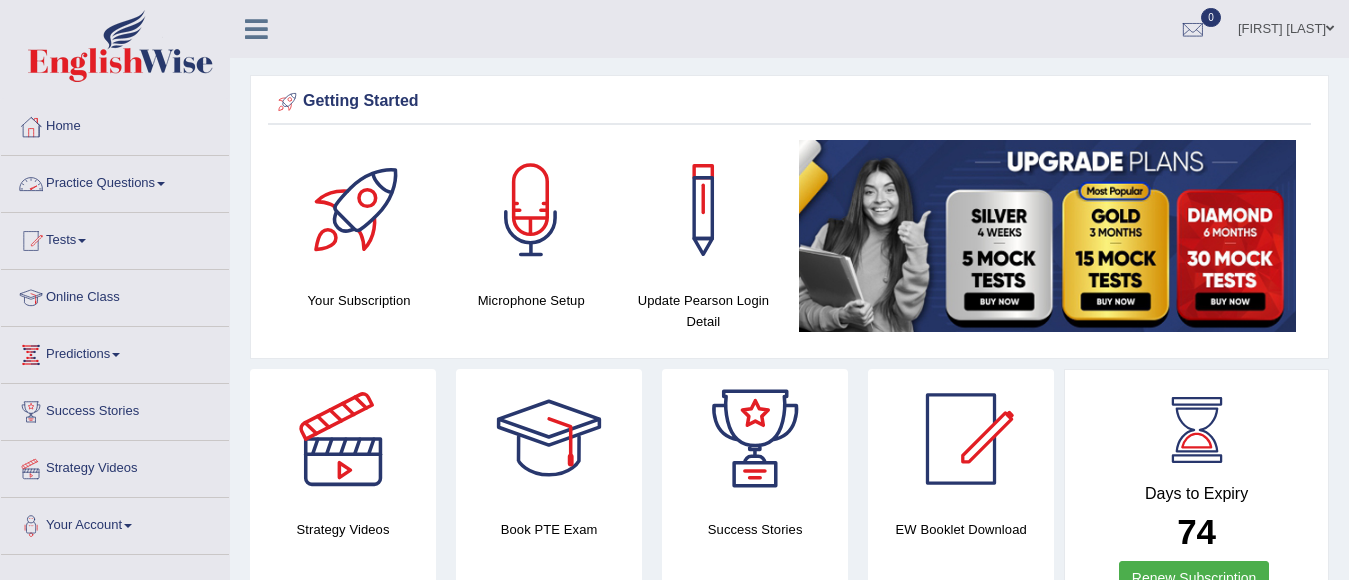click on "Practice Questions" at bounding box center [115, 181] 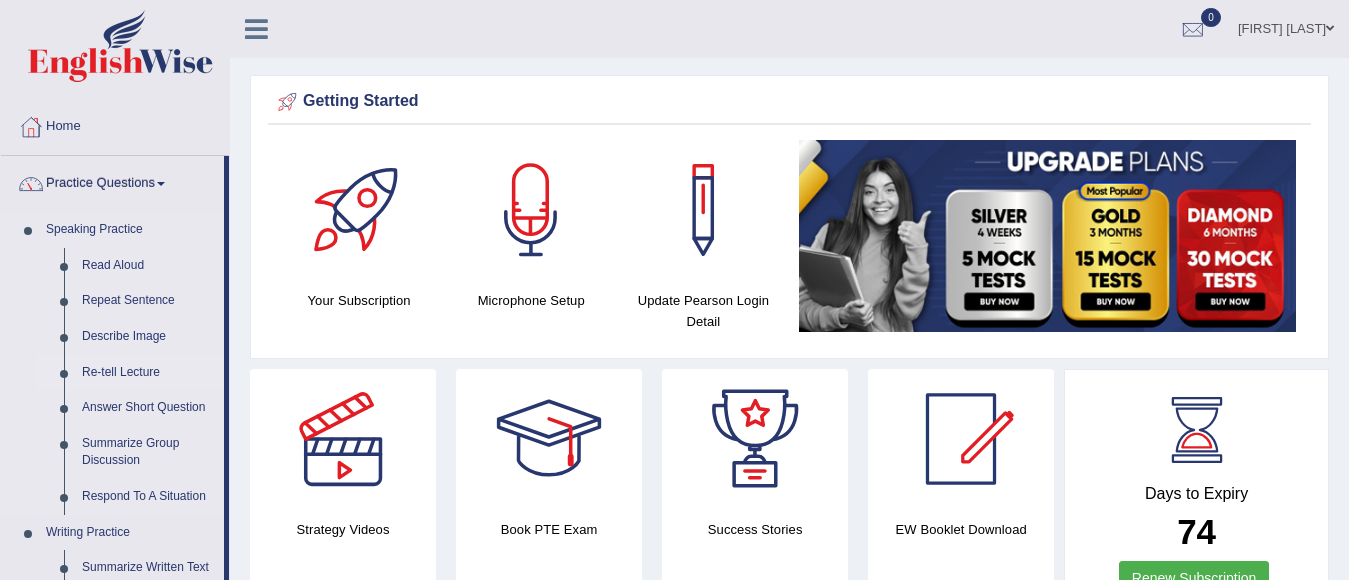 click on "Re-tell Lecture" at bounding box center [148, 373] 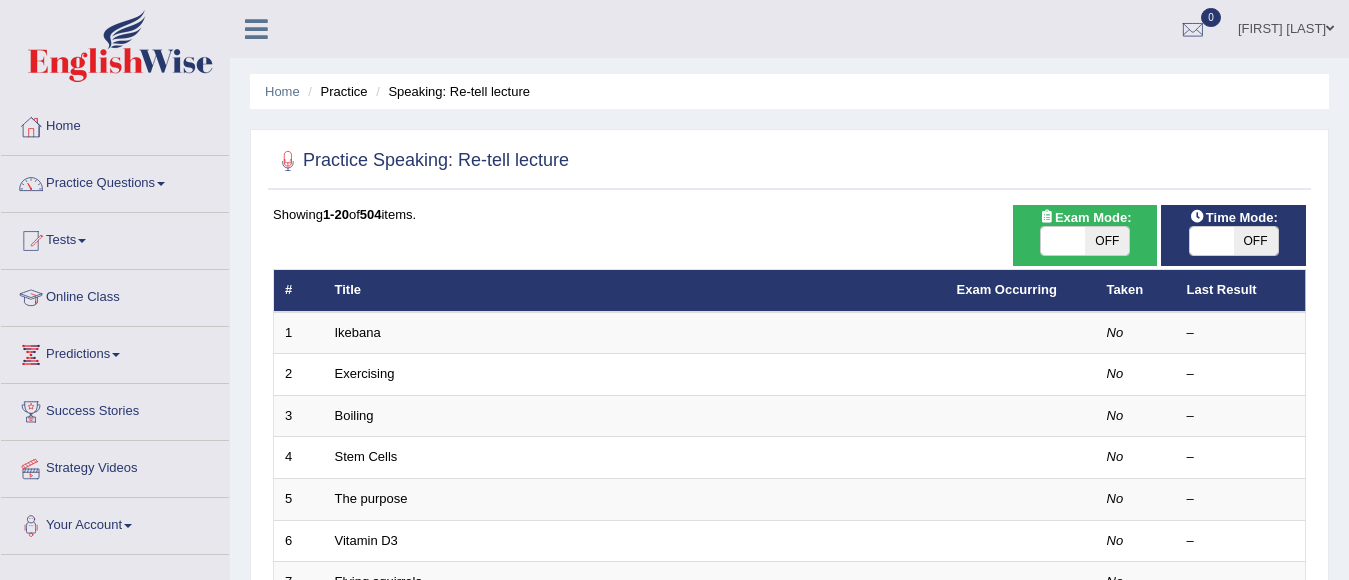 scroll, scrollTop: 0, scrollLeft: 0, axis: both 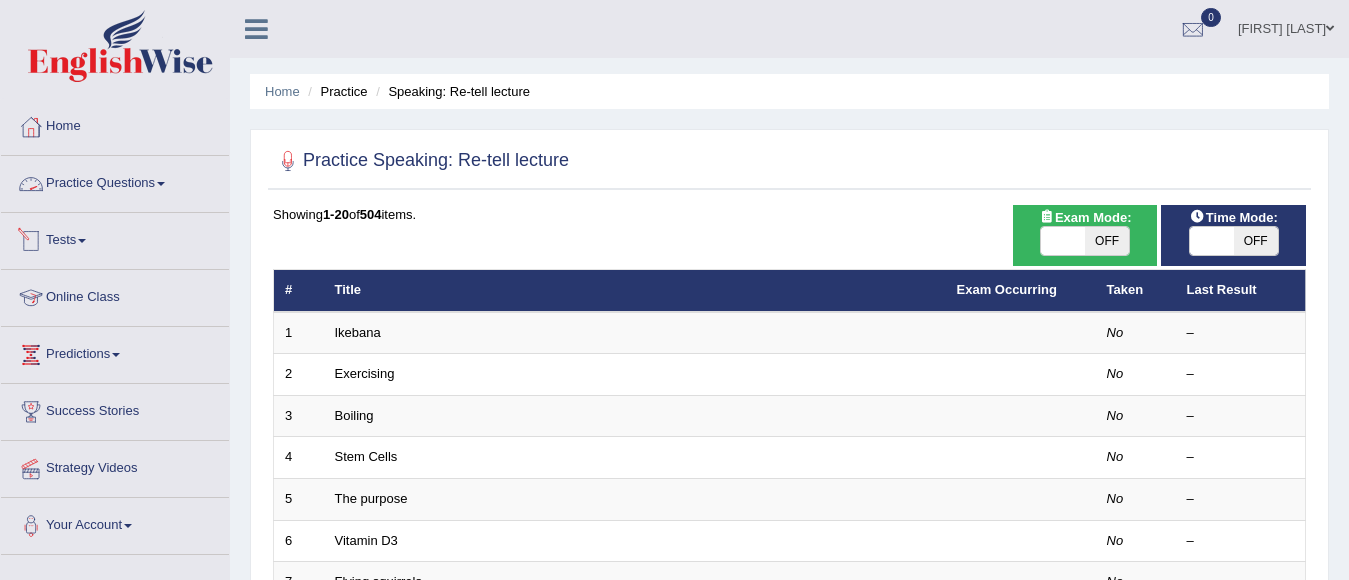 click on "Practice Questions" at bounding box center (115, 181) 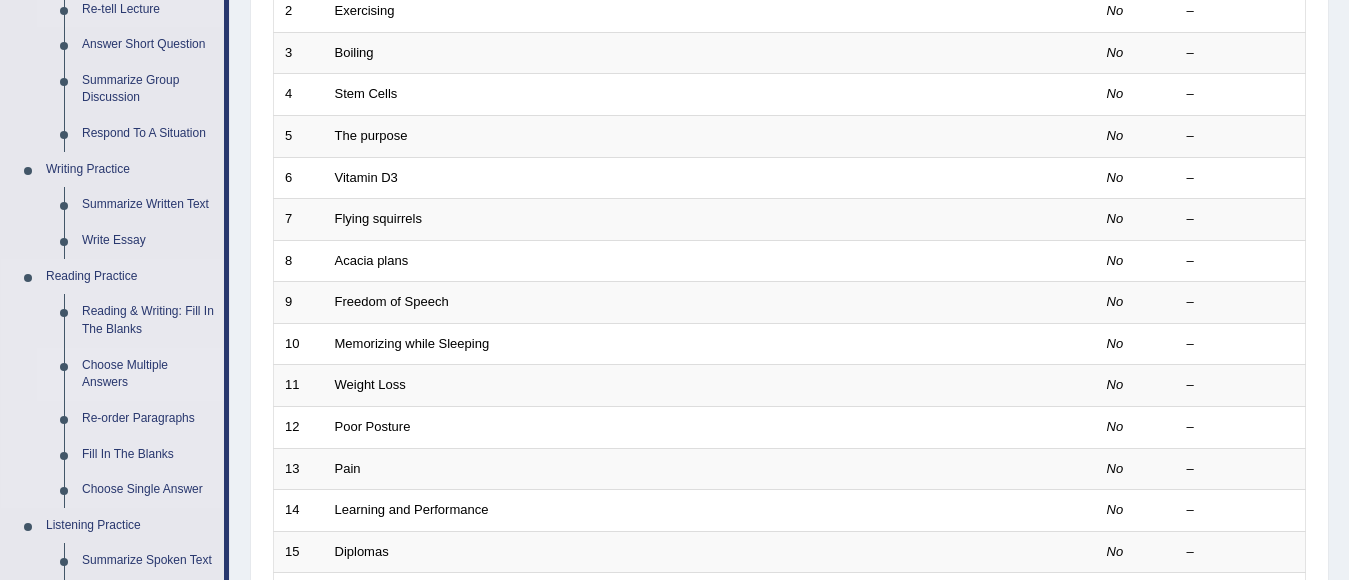 scroll, scrollTop: 400, scrollLeft: 0, axis: vertical 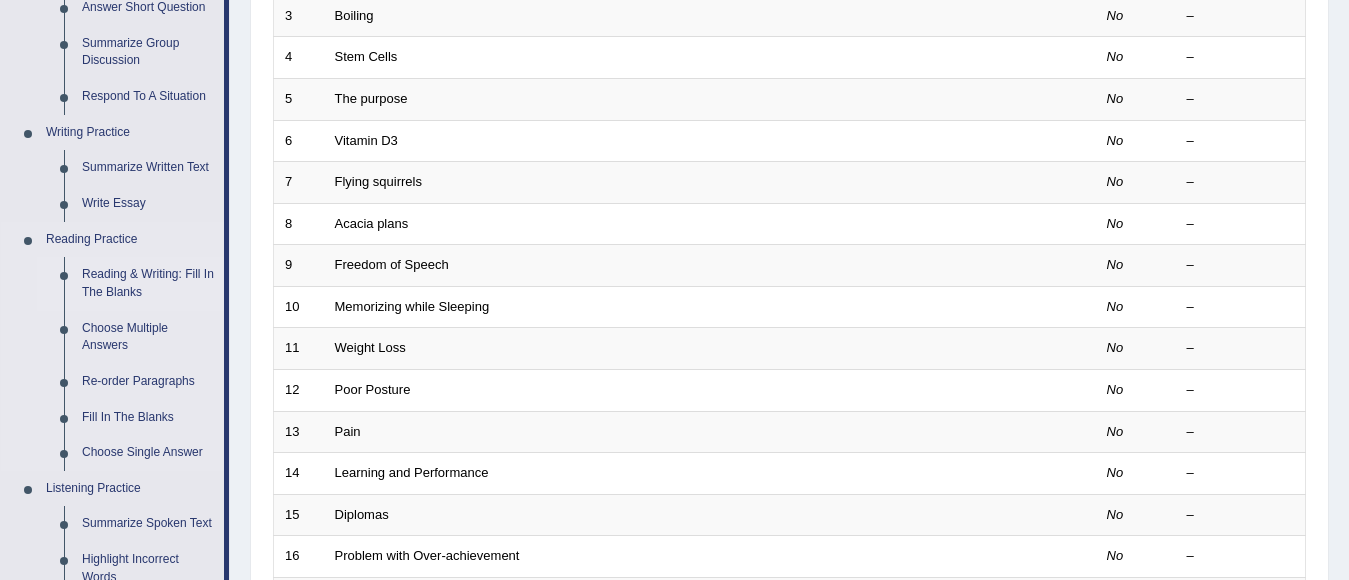 click on "Reading & Writing: Fill In The Blanks" at bounding box center [148, 283] 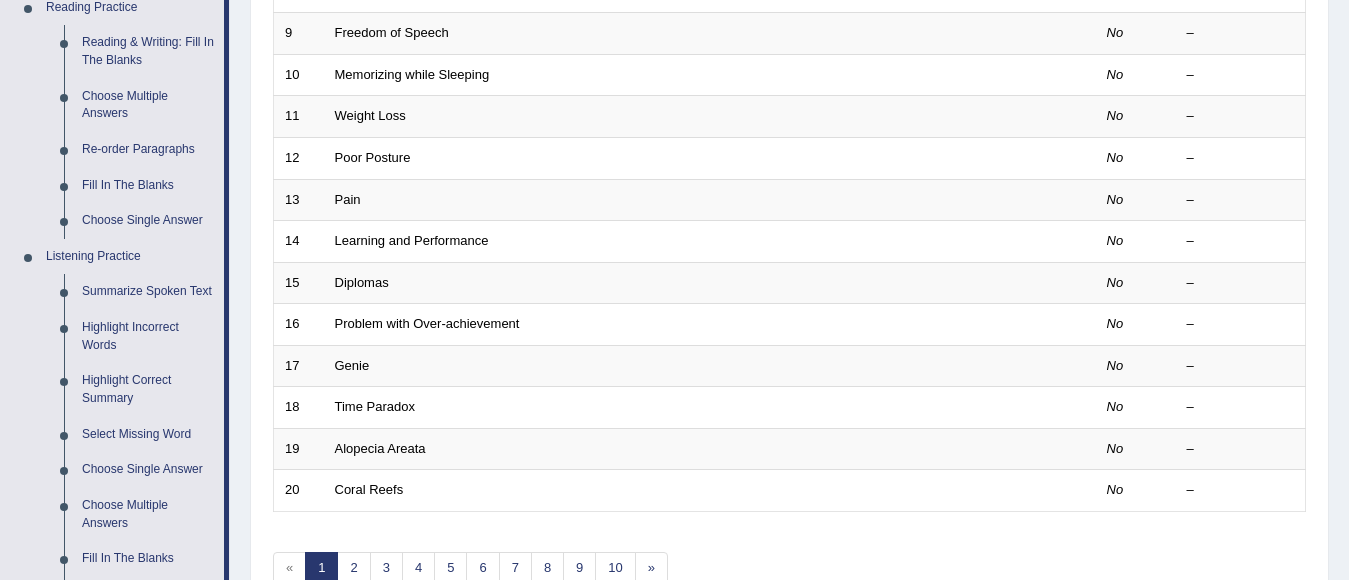 scroll, scrollTop: 1044, scrollLeft: 0, axis: vertical 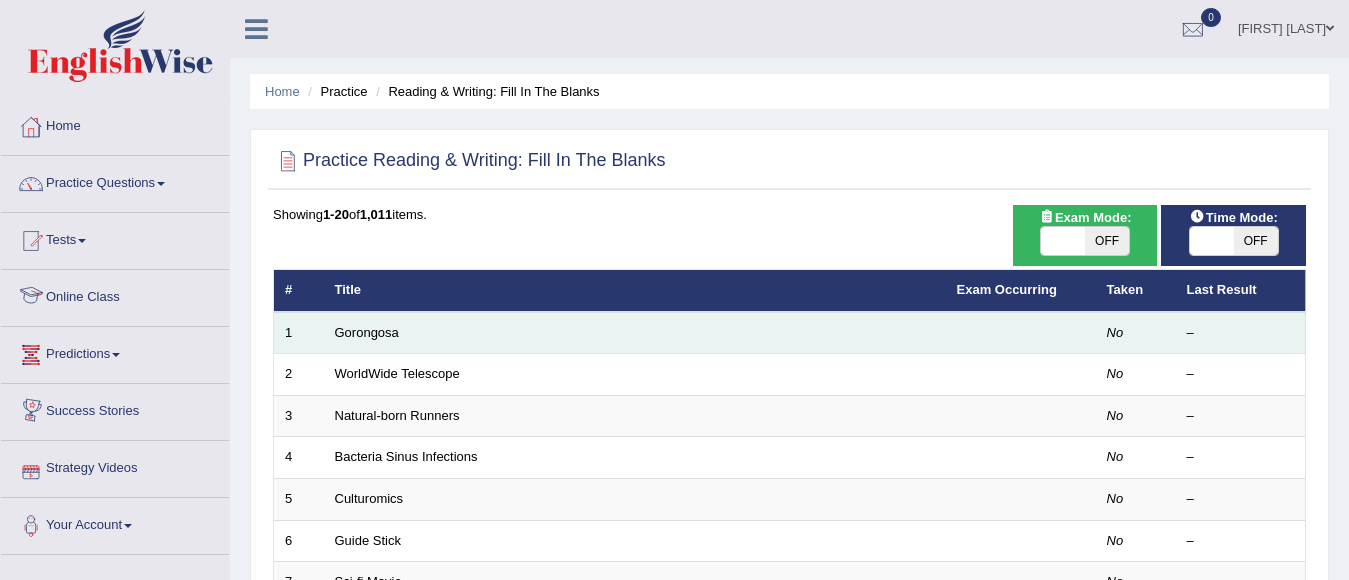 drag, startPoint x: 338, startPoint y: 325, endPoint x: 330, endPoint y: 343, distance: 19.697716 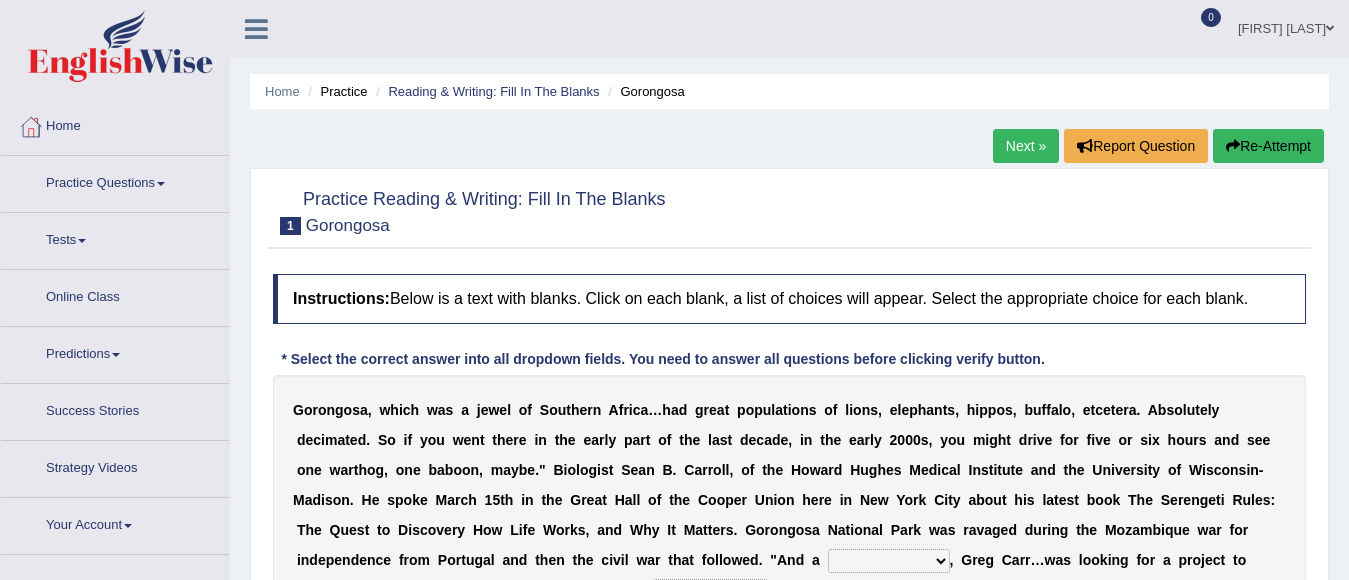 scroll, scrollTop: 0, scrollLeft: 0, axis: both 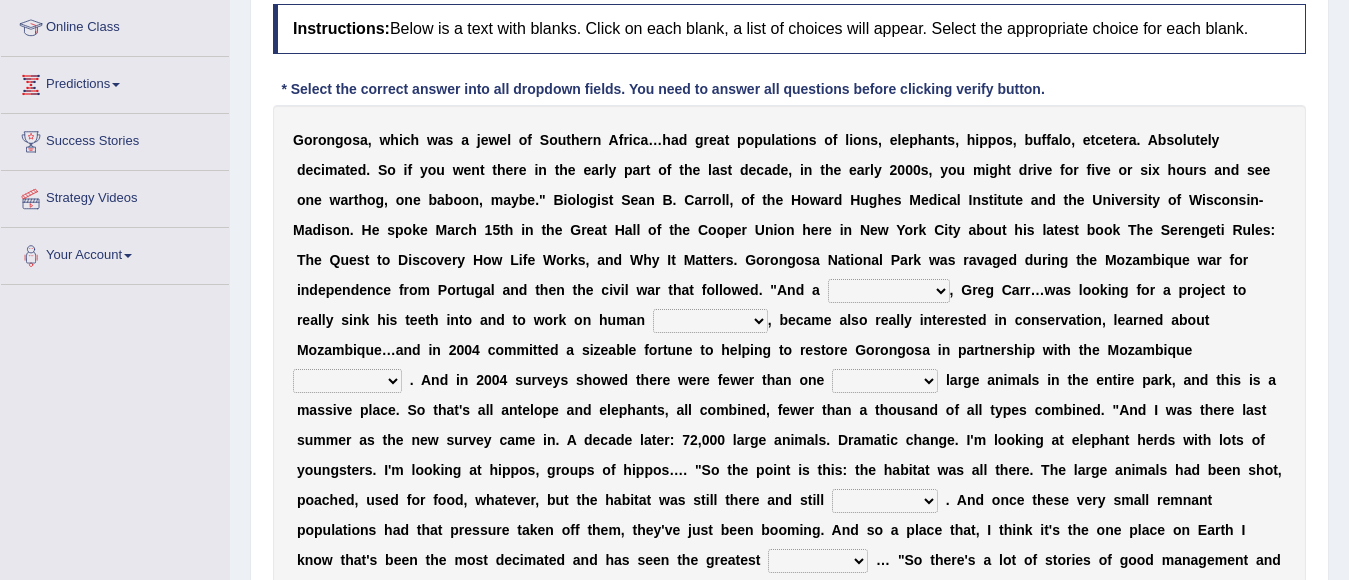 click on "passion solstice ballast philanthropist" at bounding box center (889, 291) 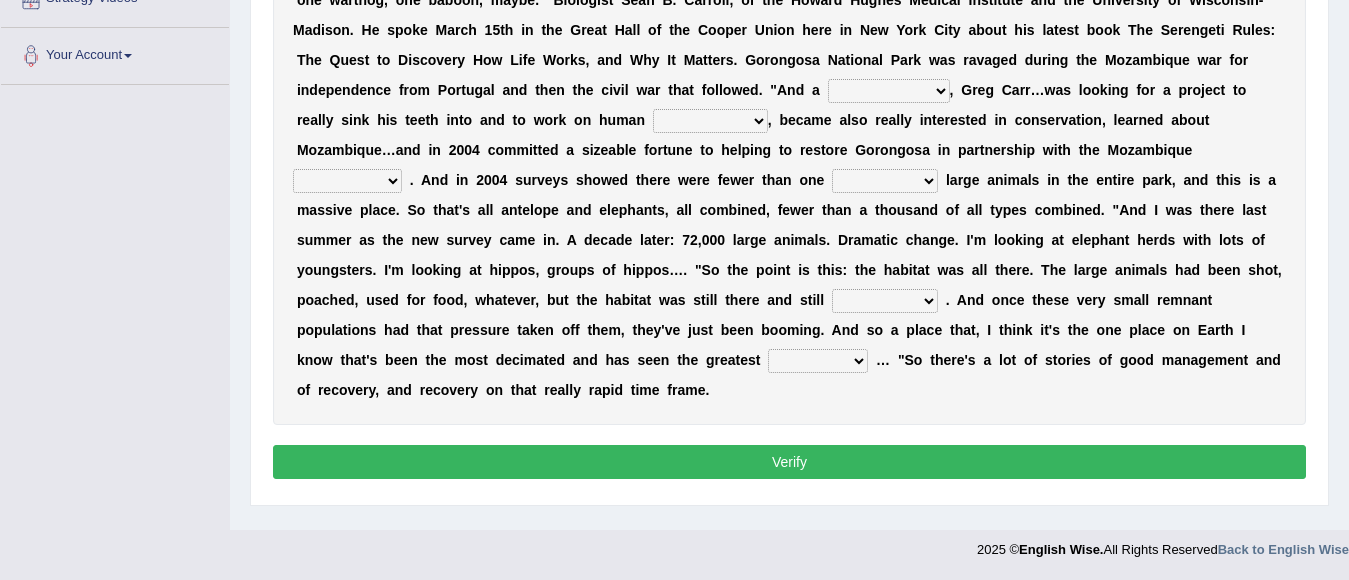 click on "recovery efficacy golly stumpy" at bounding box center (818, 361) 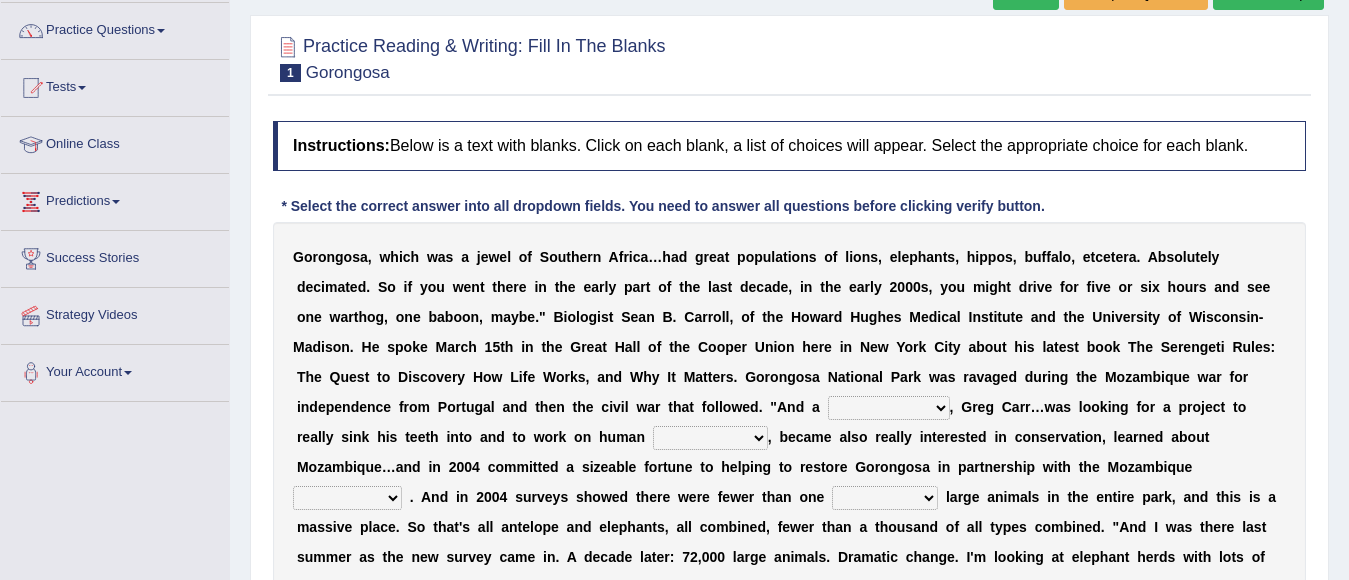 scroll, scrollTop: 70, scrollLeft: 0, axis: vertical 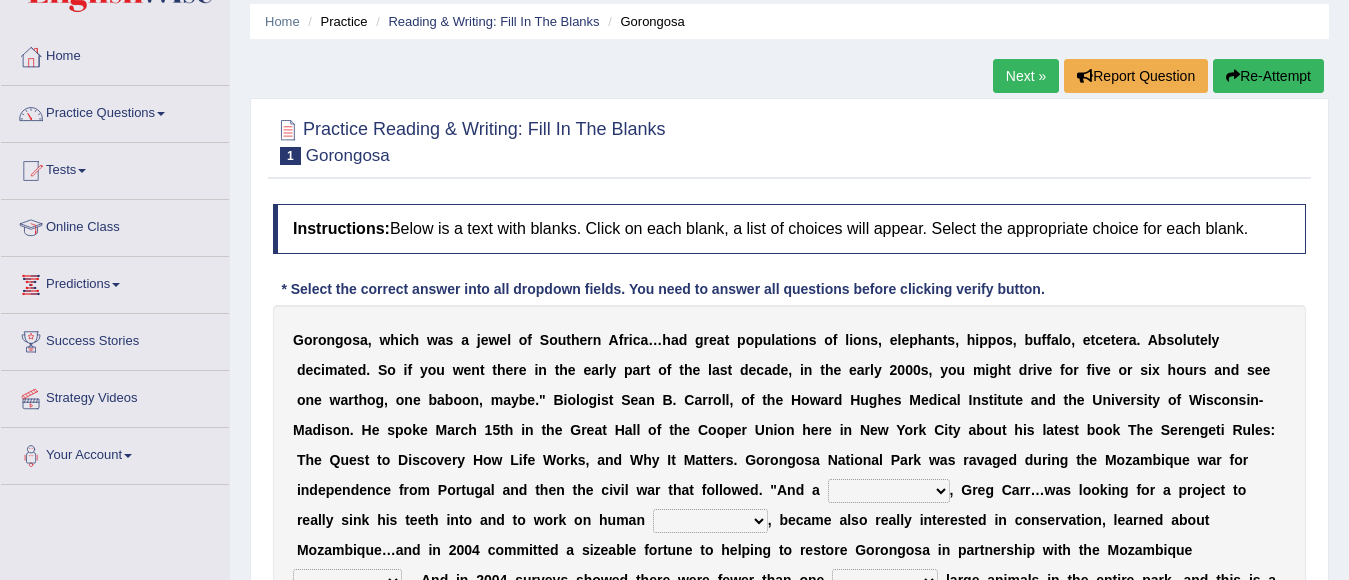 click at bounding box center (116, 285) 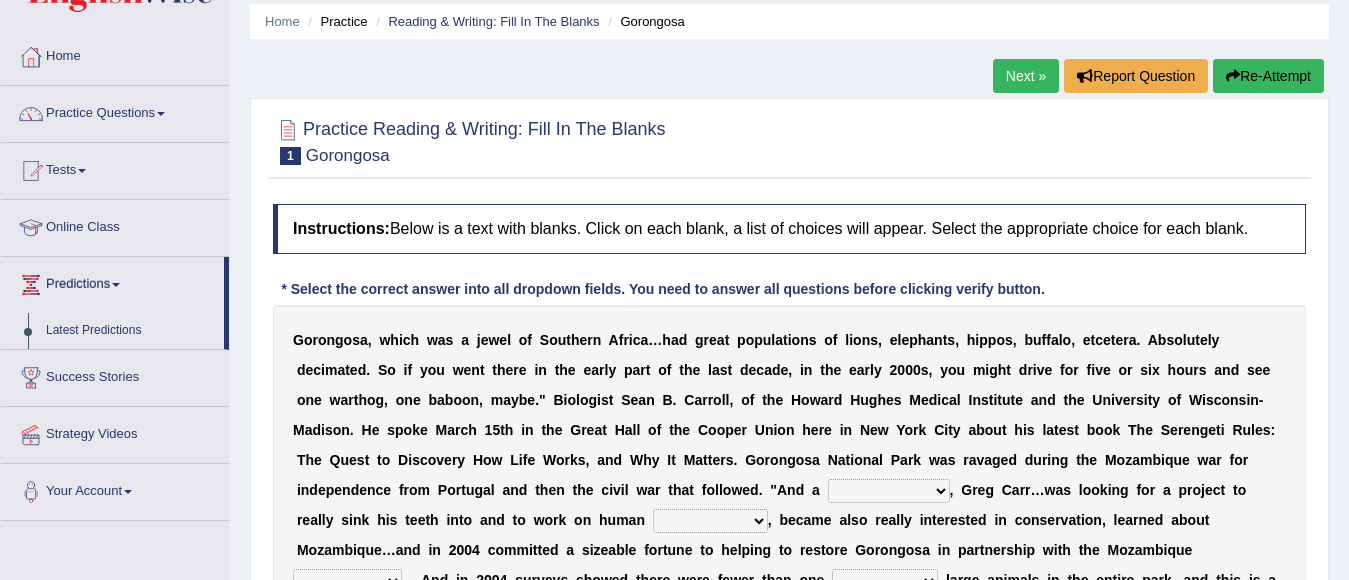 click at bounding box center [116, 285] 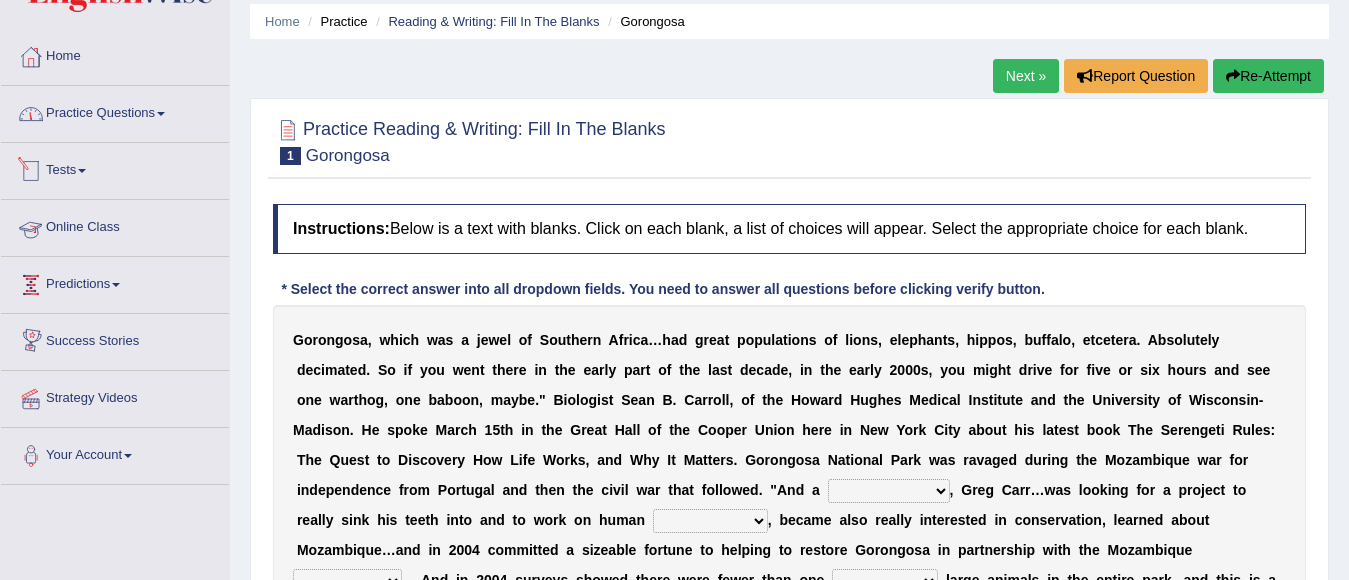 click on "Practice Questions" at bounding box center [115, 111] 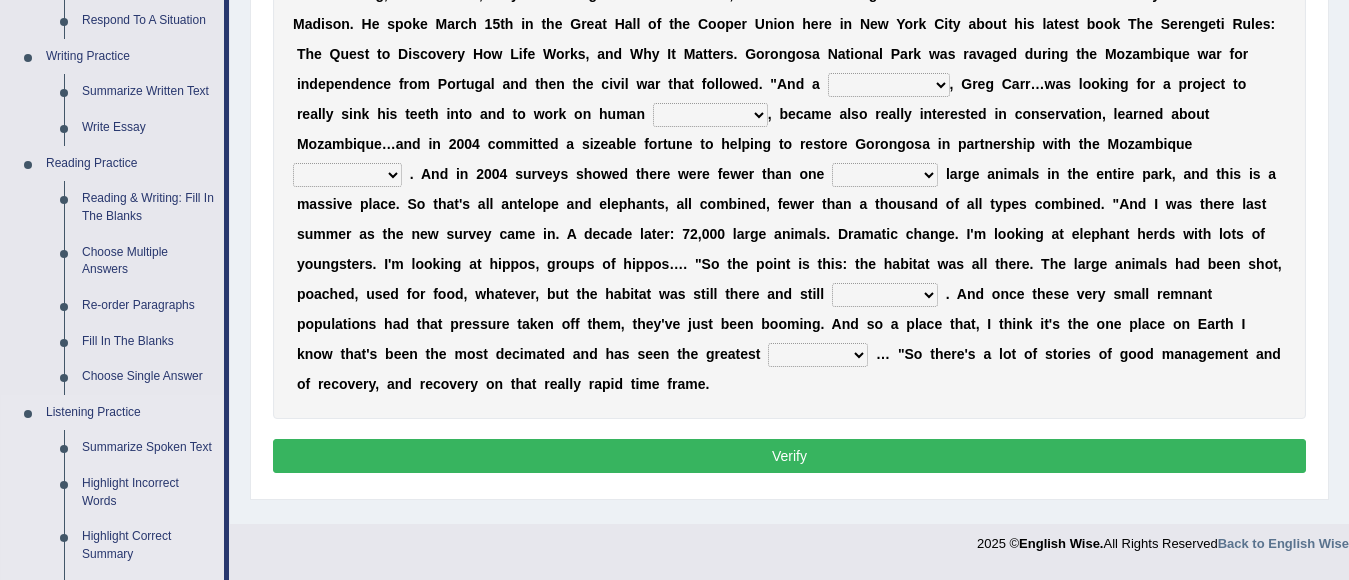 scroll, scrollTop: 770, scrollLeft: 0, axis: vertical 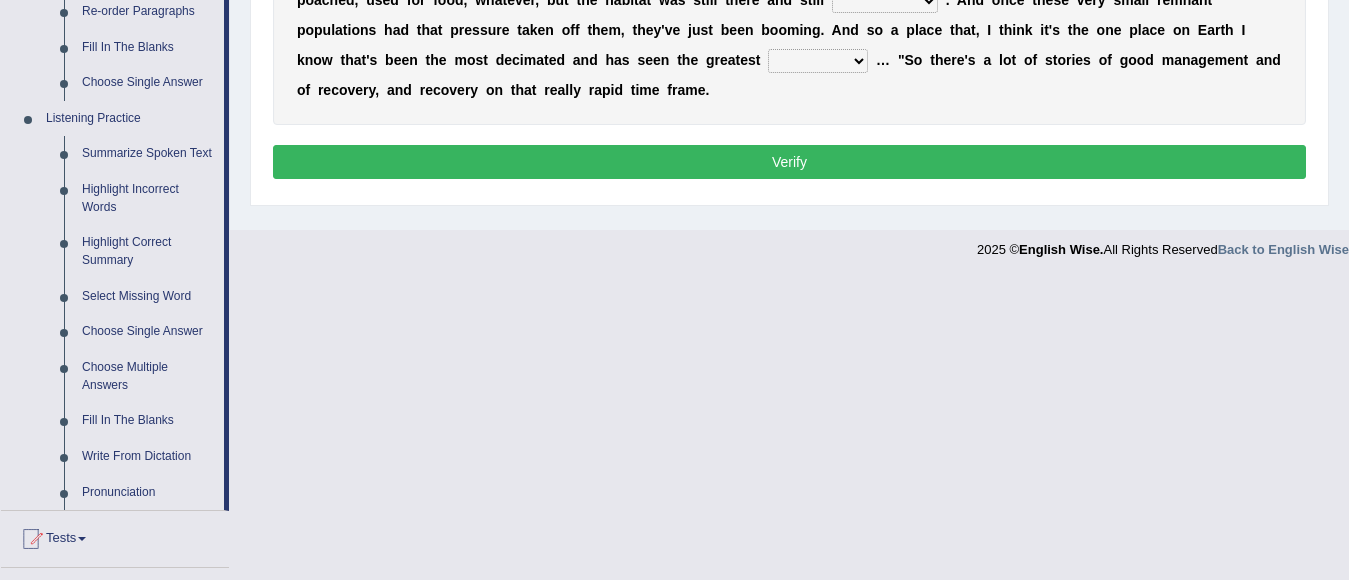 click on "Practice Questions" at bounding box center [112, -589] 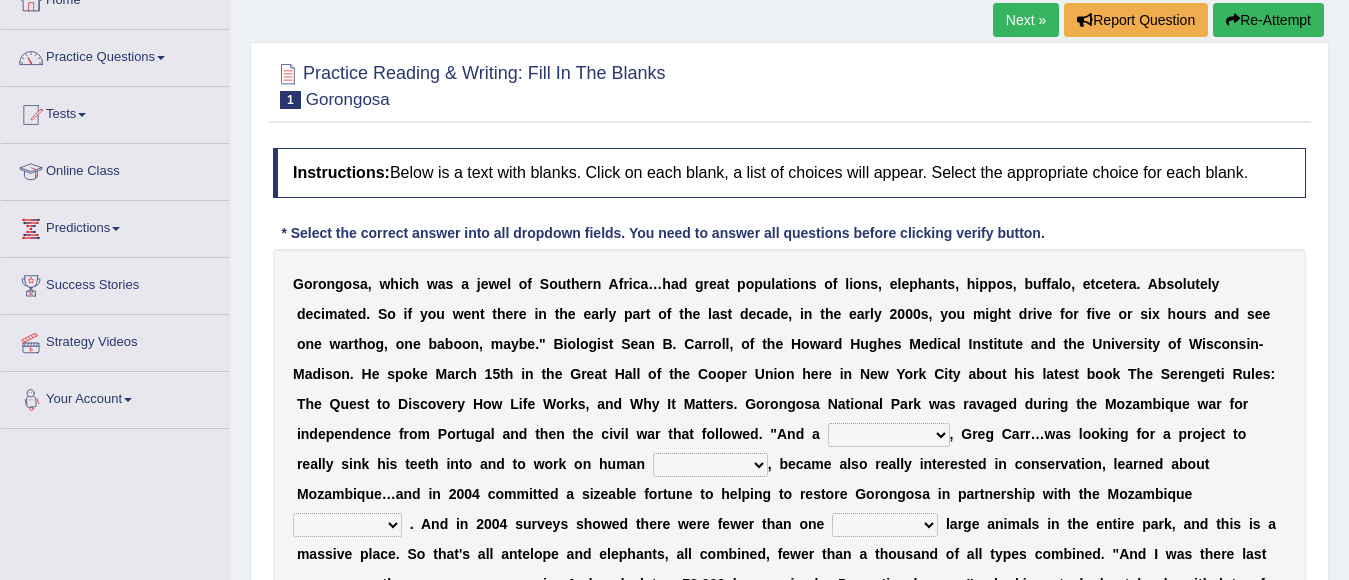 scroll, scrollTop: 0, scrollLeft: 0, axis: both 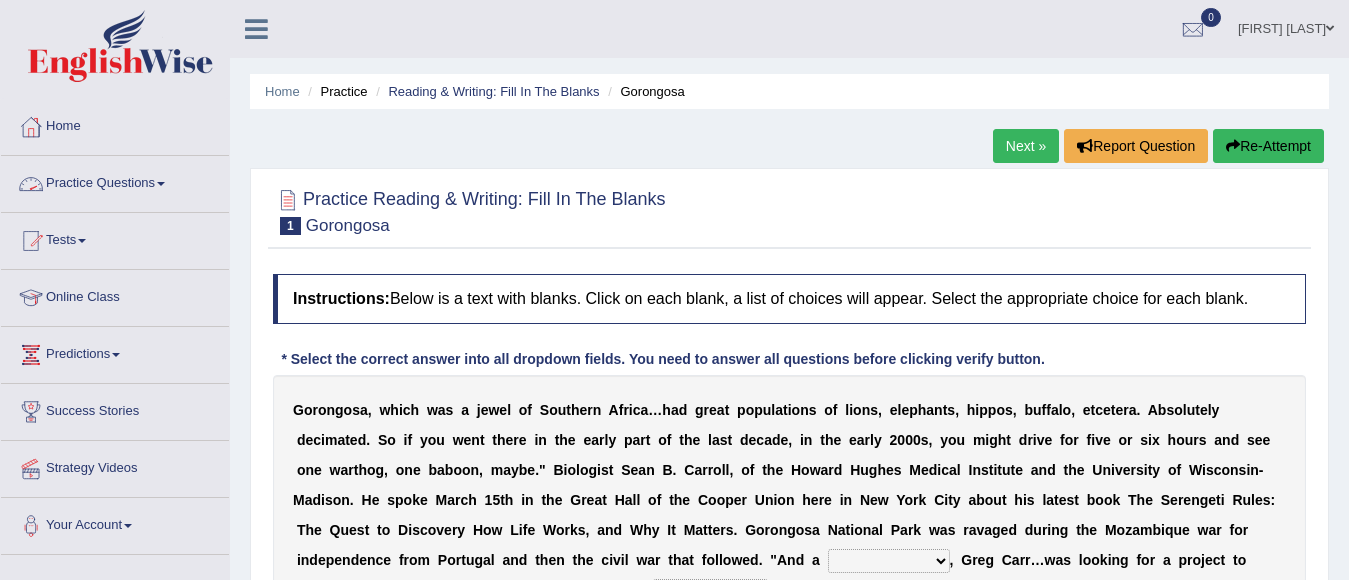 drag, startPoint x: 604, startPoint y: 93, endPoint x: 652, endPoint y: 94, distance: 48.010414 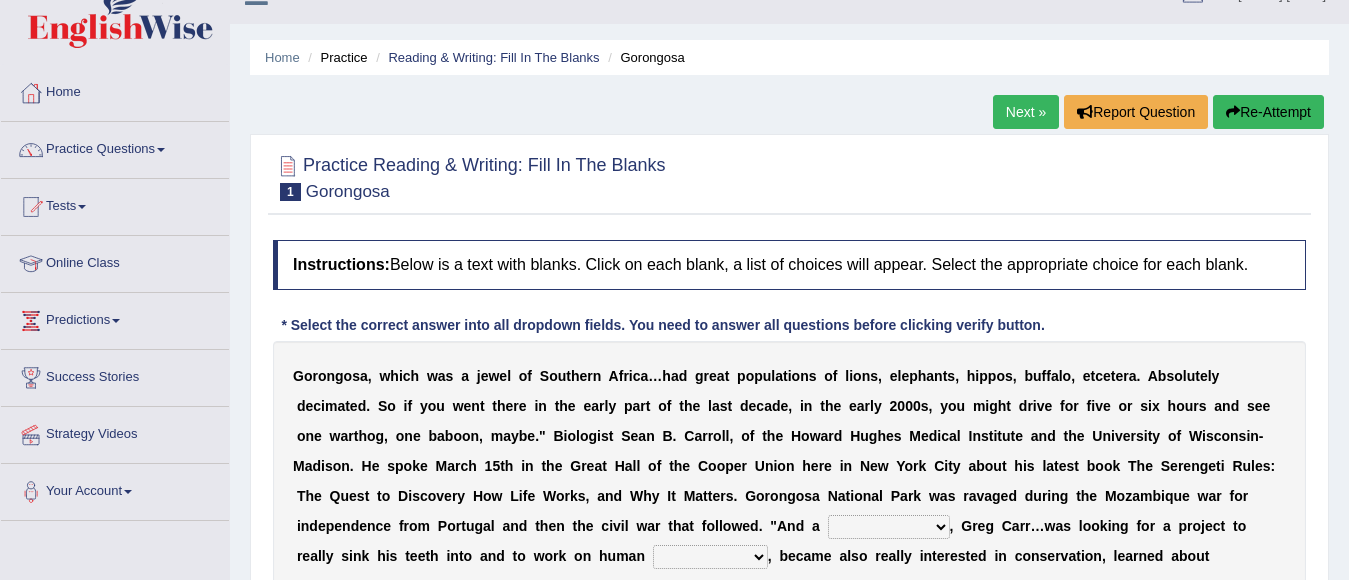 scroll, scrollTop: 0, scrollLeft: 0, axis: both 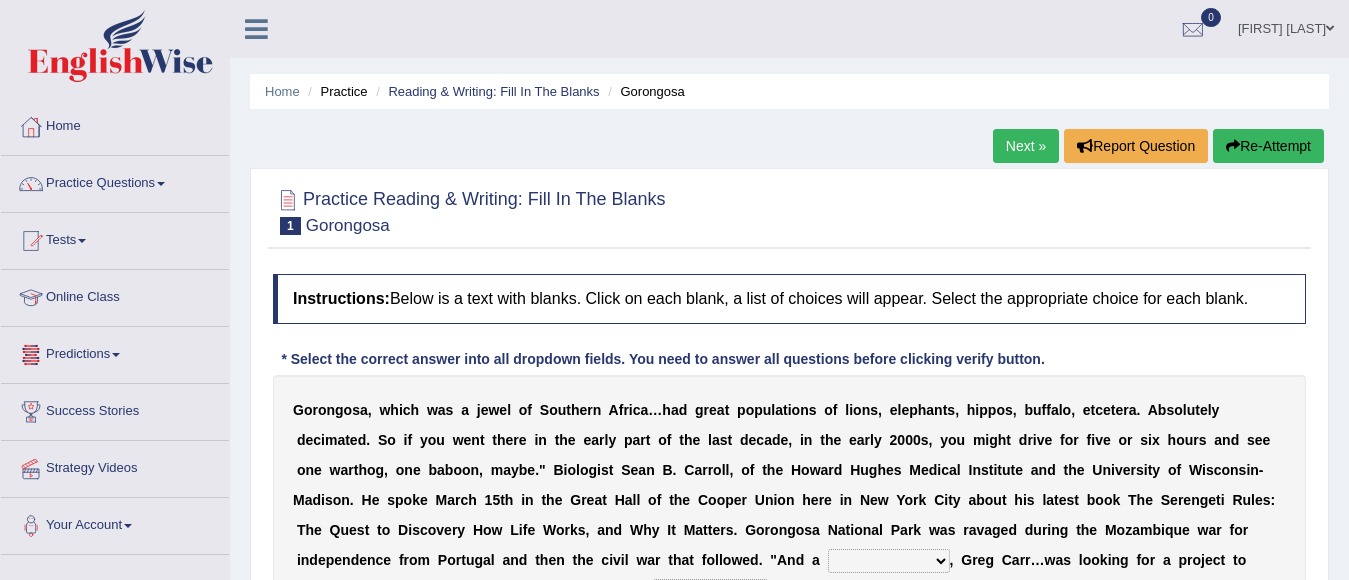 click on "Predictions" at bounding box center [115, 352] 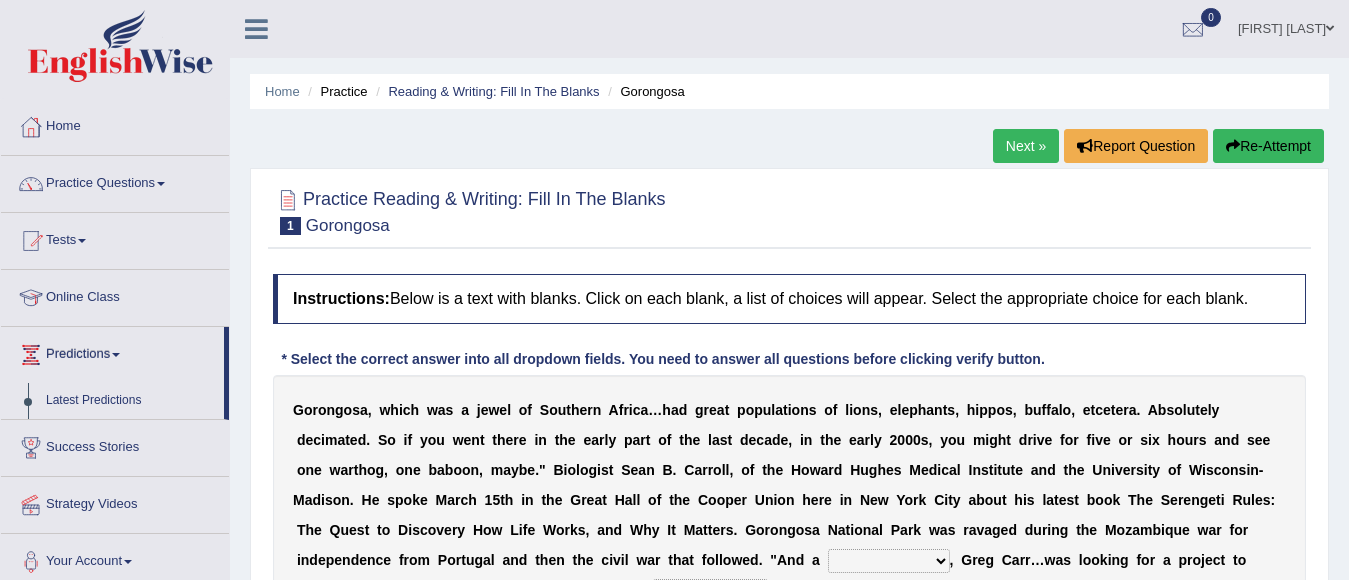 click on "Predictions" at bounding box center (112, 352) 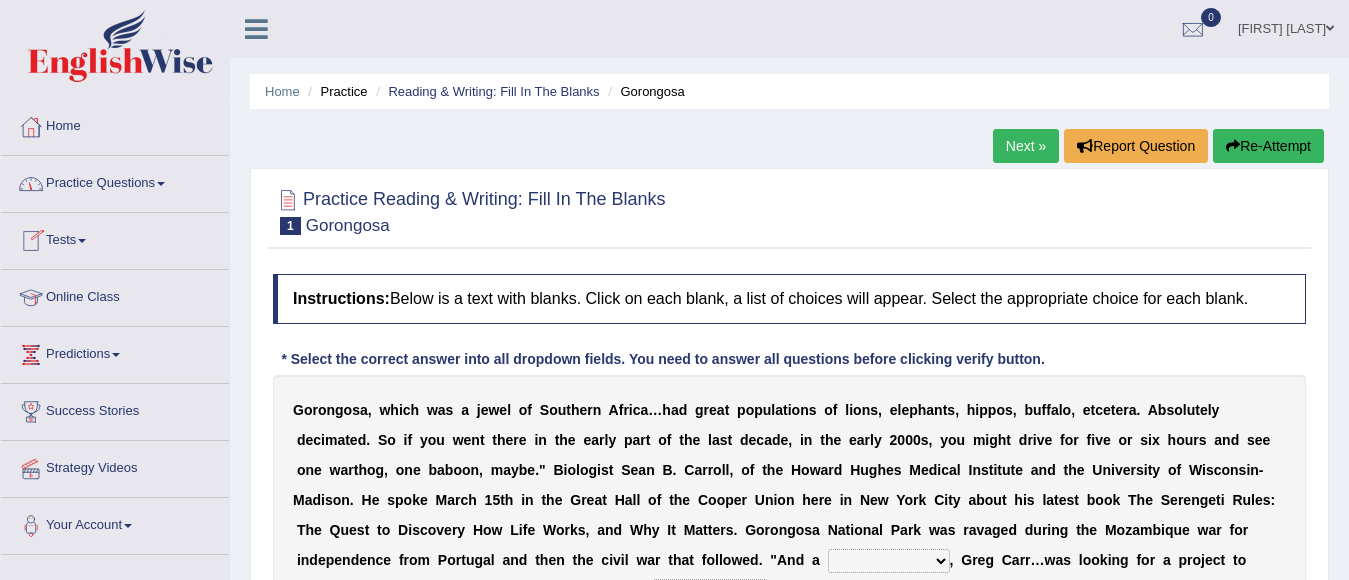 click on "Practice Questions" at bounding box center [115, 181] 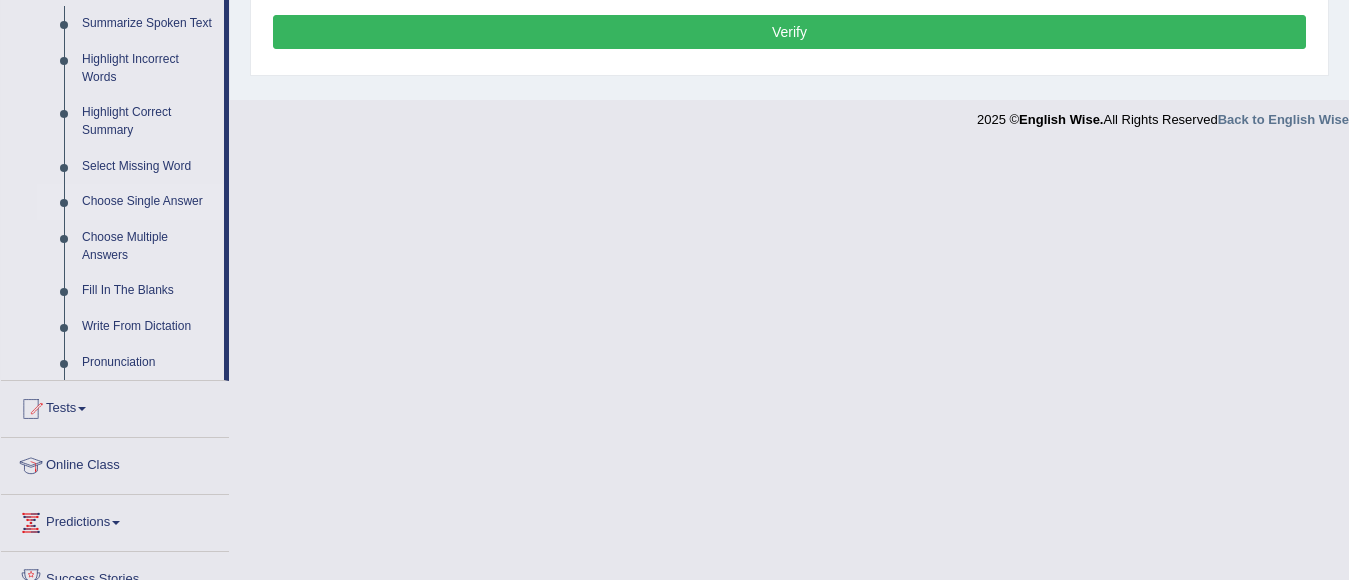 scroll, scrollTop: 800, scrollLeft: 0, axis: vertical 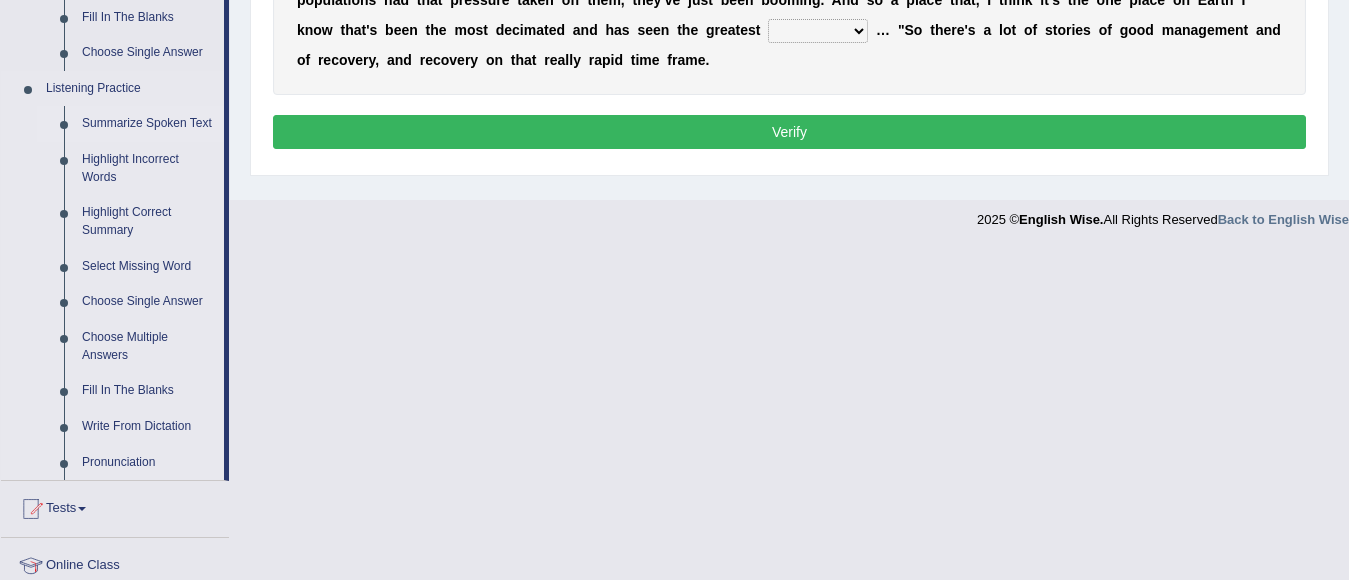 click on "Summarize Spoken Text" at bounding box center (148, 124) 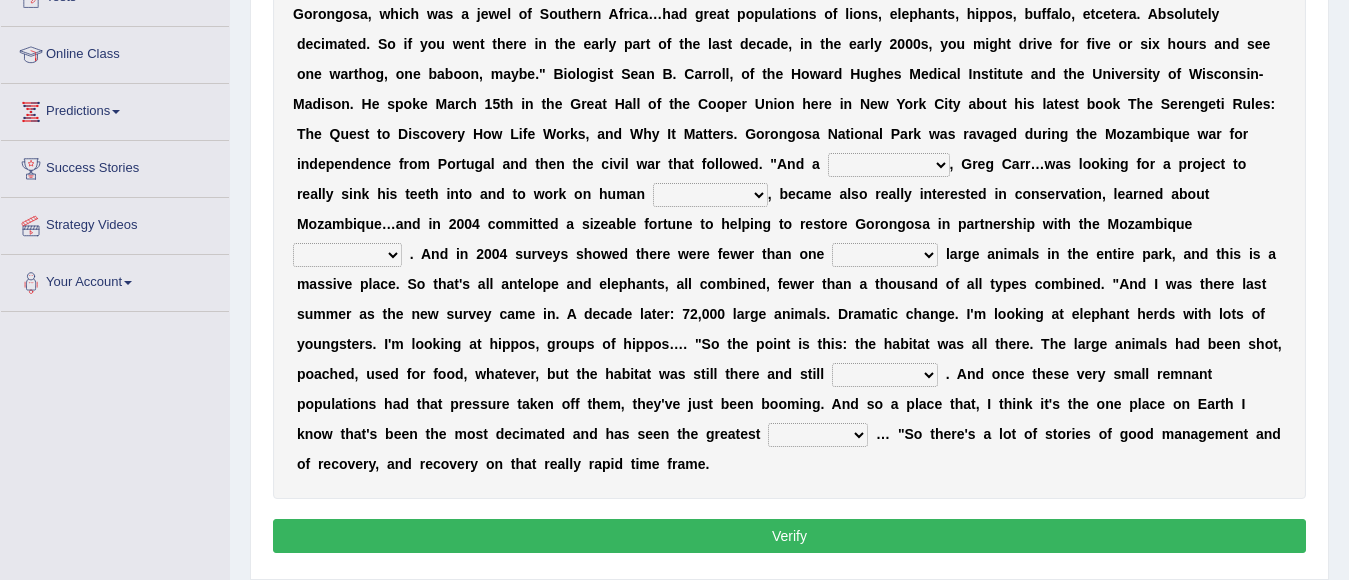 scroll, scrollTop: 285, scrollLeft: 0, axis: vertical 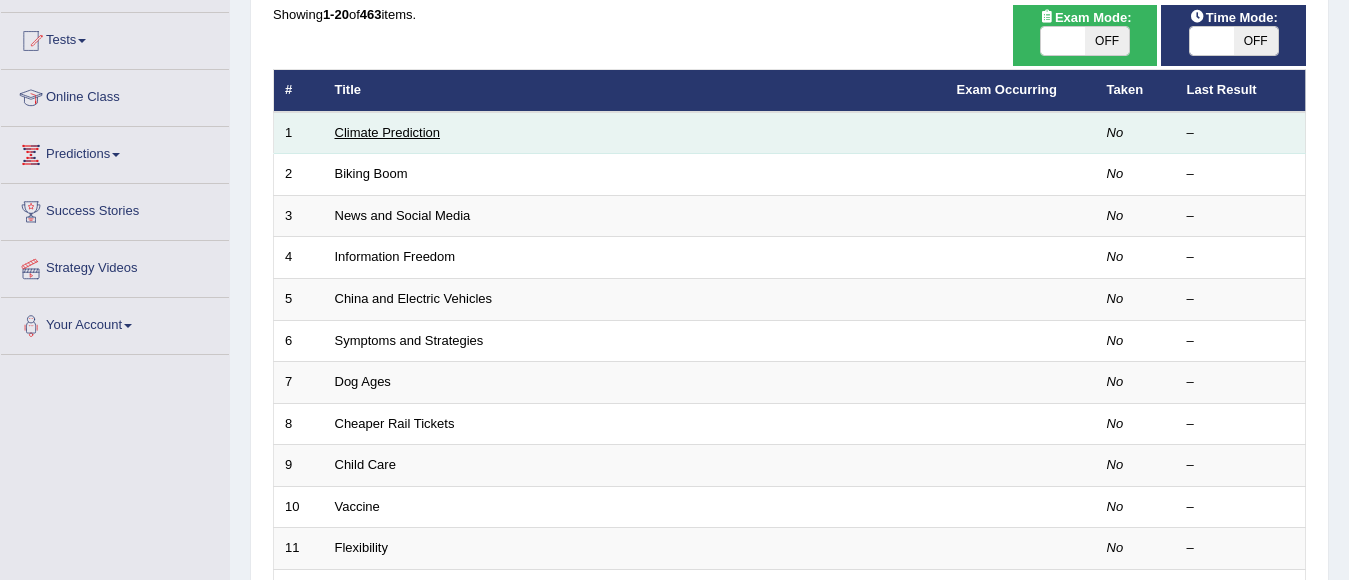click on "Climate Prediction" at bounding box center [388, 132] 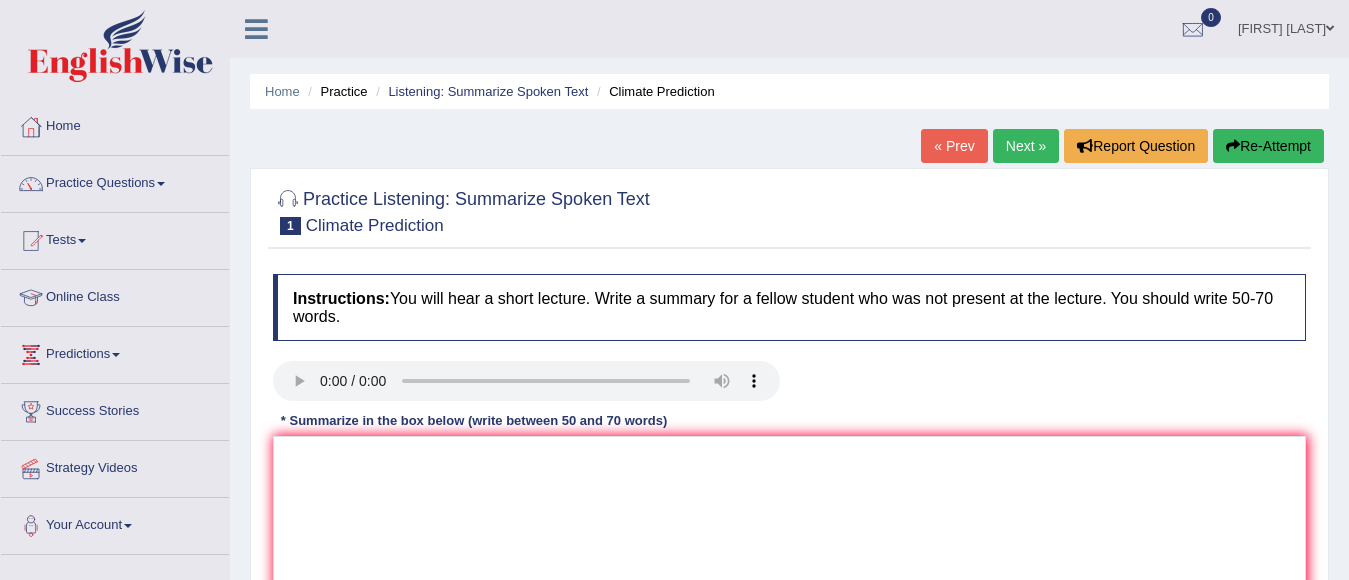 scroll, scrollTop: 348, scrollLeft: 0, axis: vertical 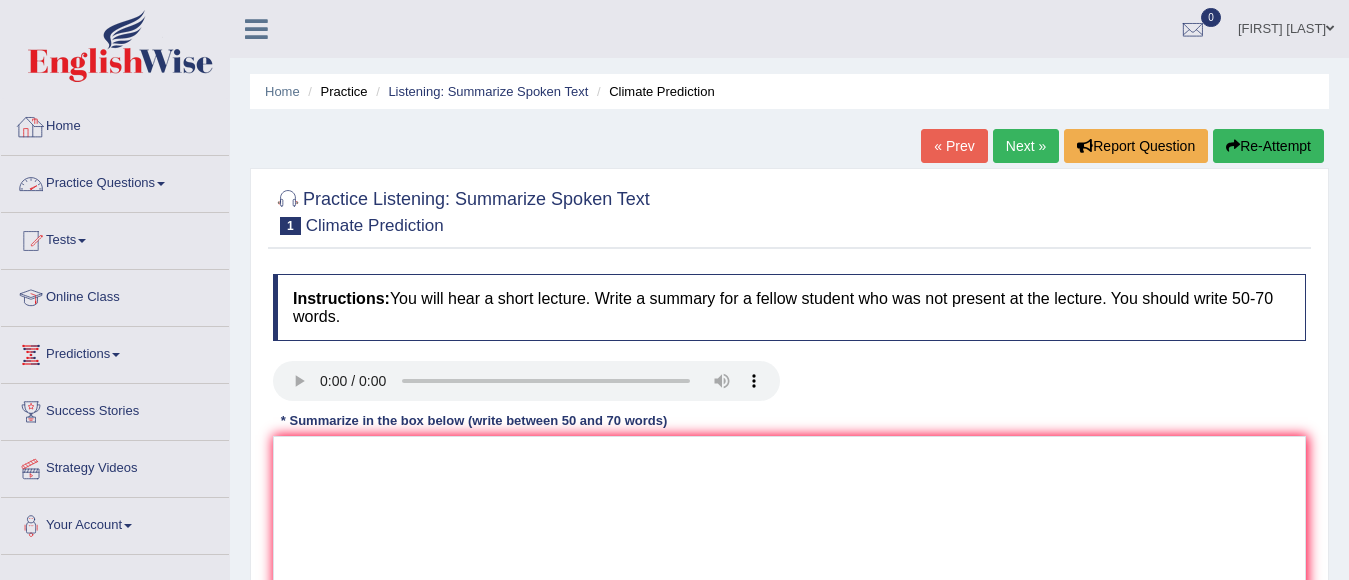 click on "Practice Questions" at bounding box center [115, 181] 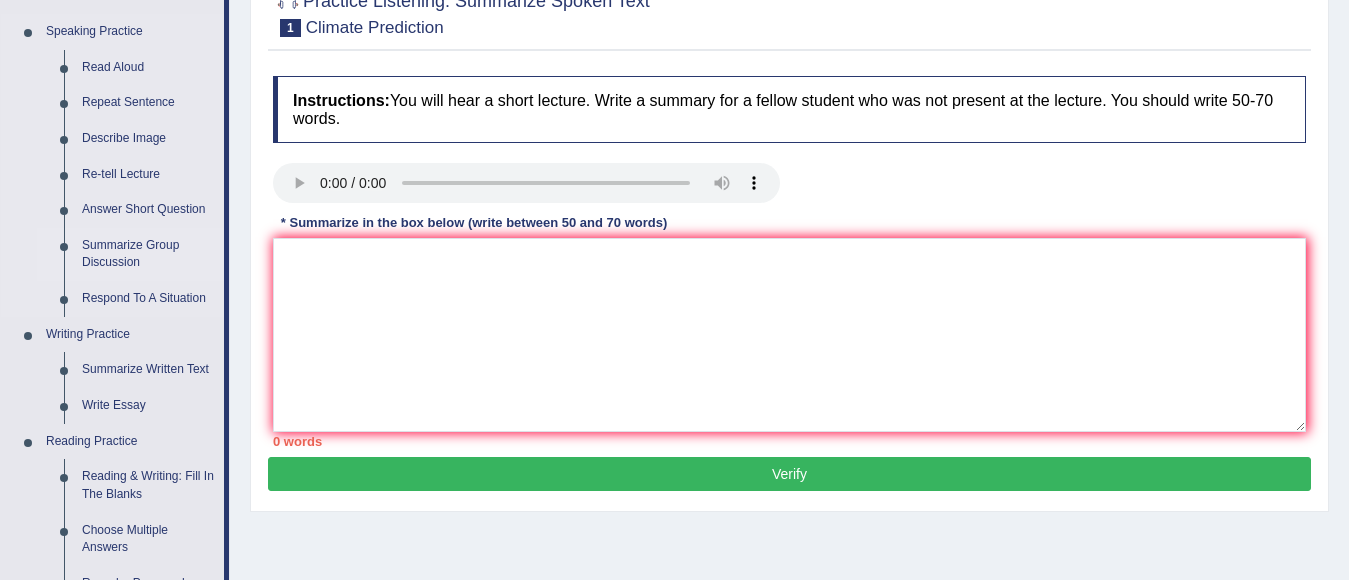 scroll, scrollTop: 0, scrollLeft: 0, axis: both 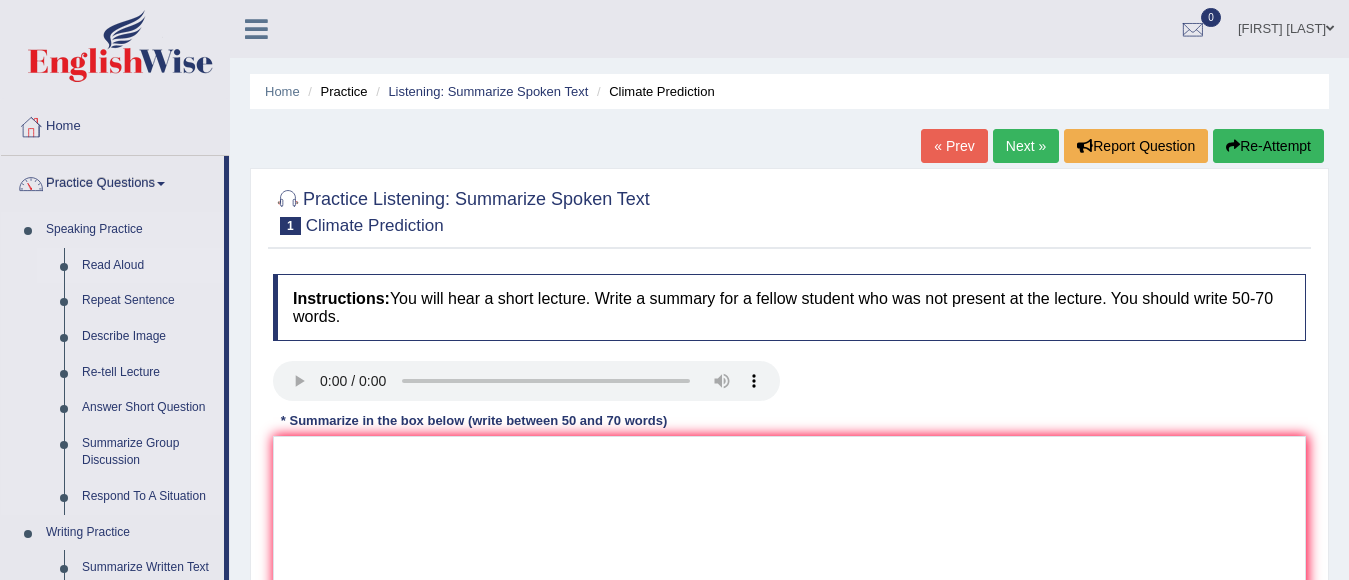 click on "Read Aloud" at bounding box center (148, 266) 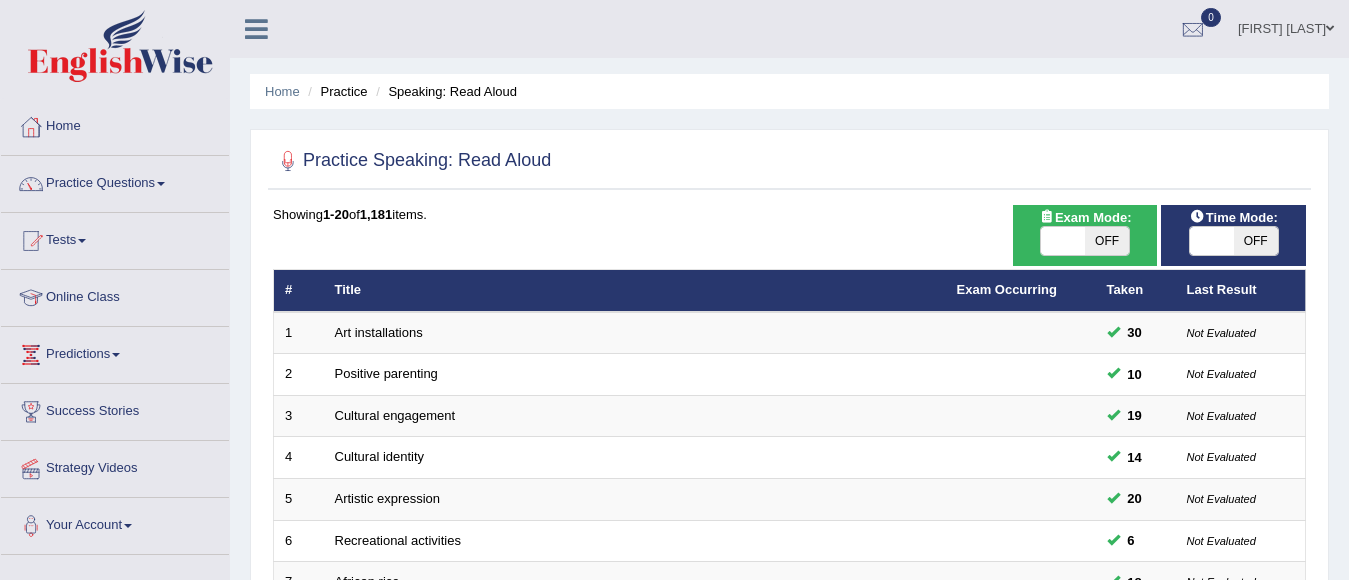 scroll, scrollTop: 400, scrollLeft: 0, axis: vertical 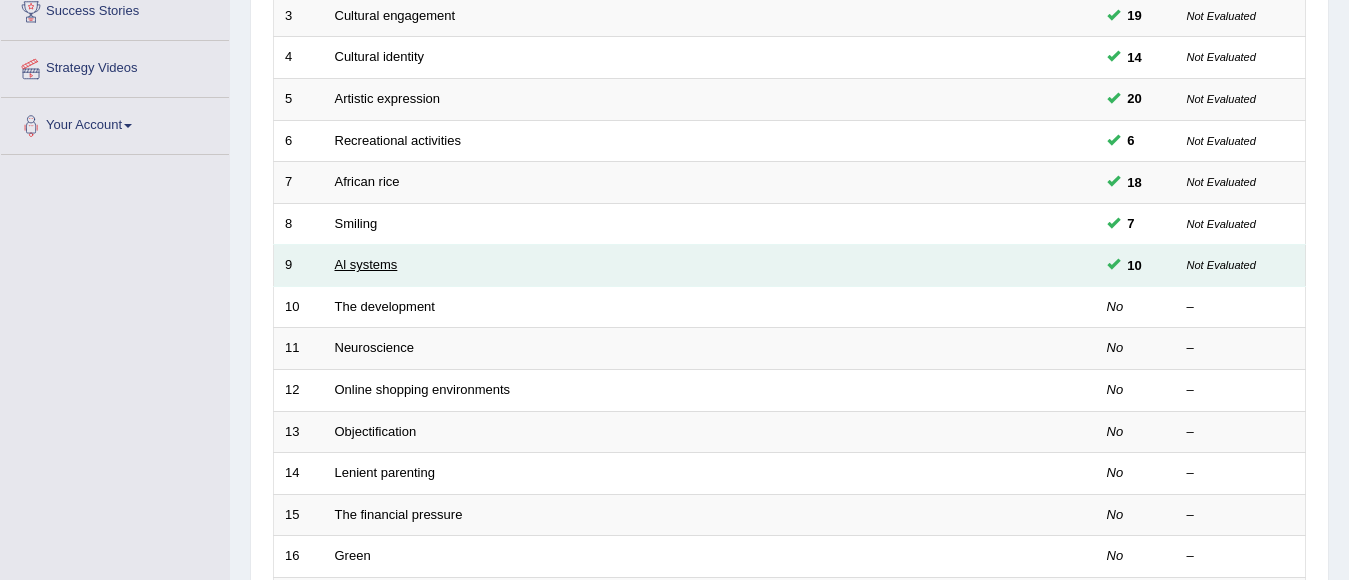 click on "Al systems" at bounding box center [366, 264] 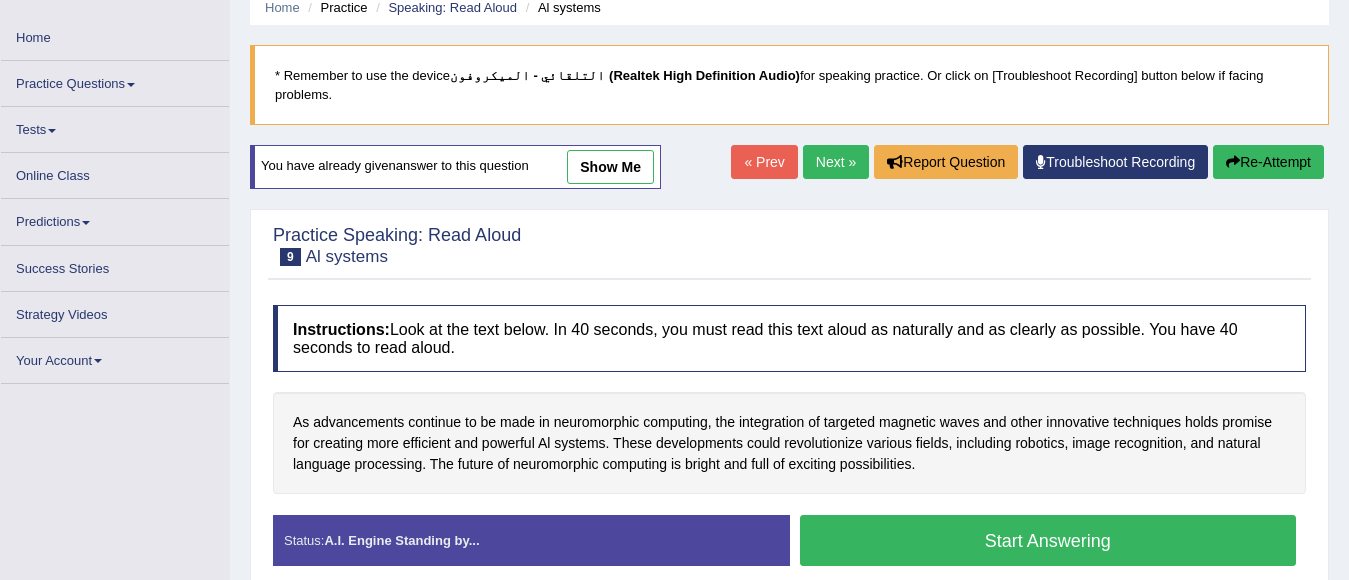 scroll, scrollTop: 200, scrollLeft: 0, axis: vertical 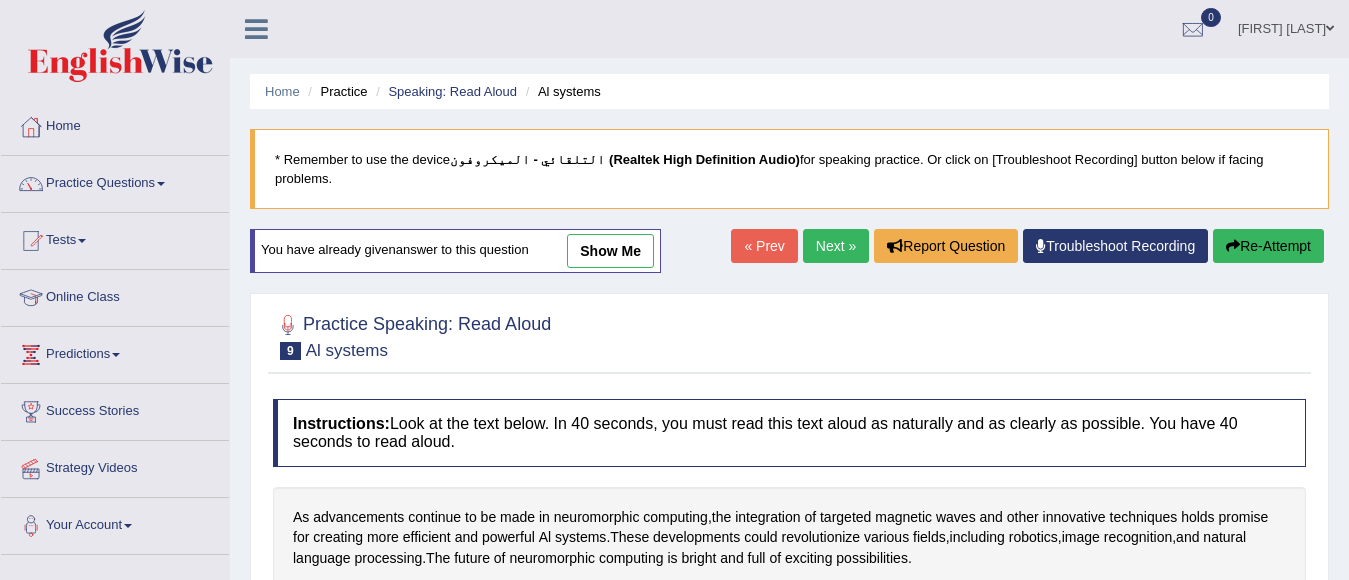 click on "Practice Questions" at bounding box center (115, 181) 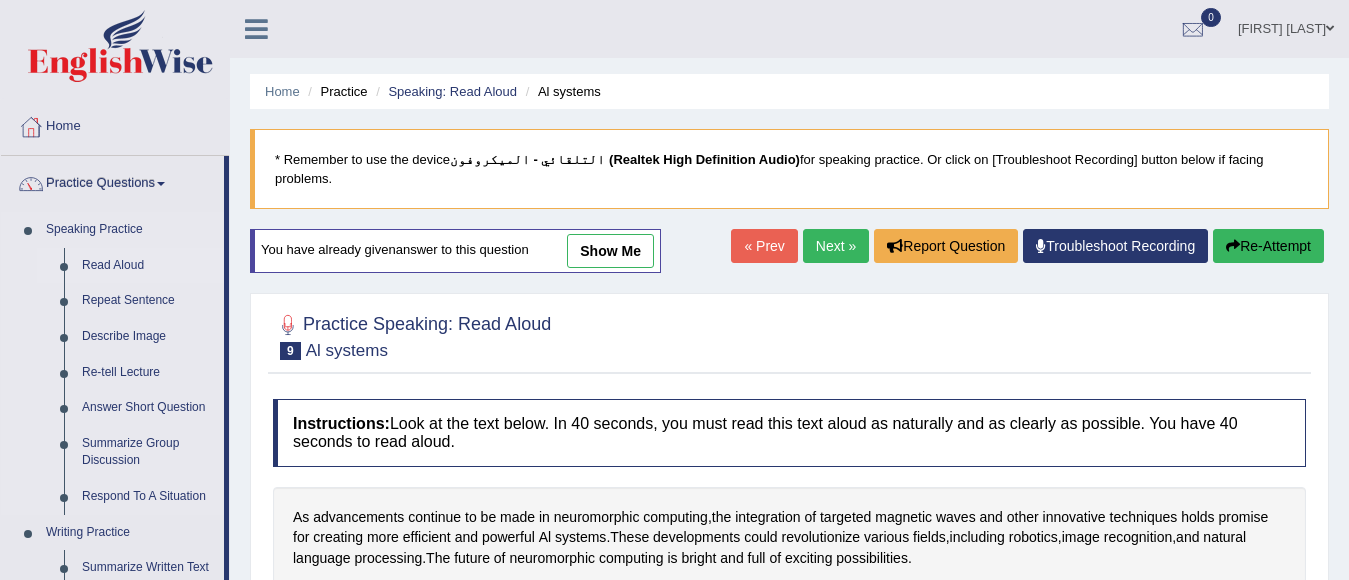 click on "Read Aloud" at bounding box center [148, 266] 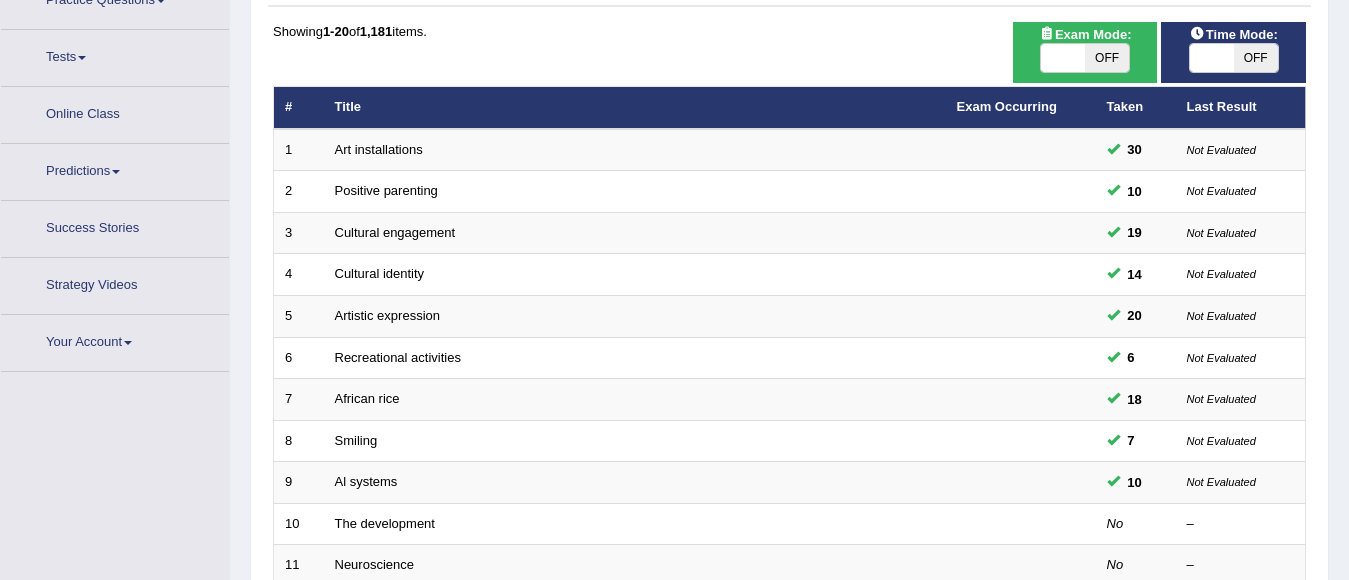 scroll, scrollTop: 254, scrollLeft: 0, axis: vertical 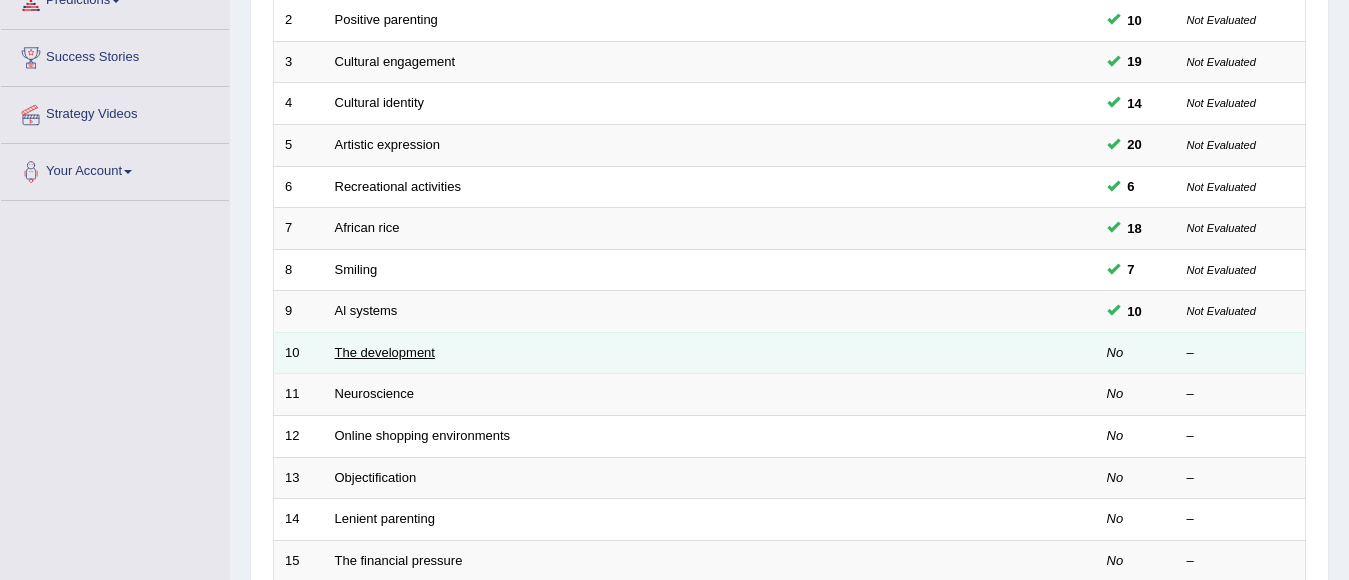 click on "The development" at bounding box center [385, 352] 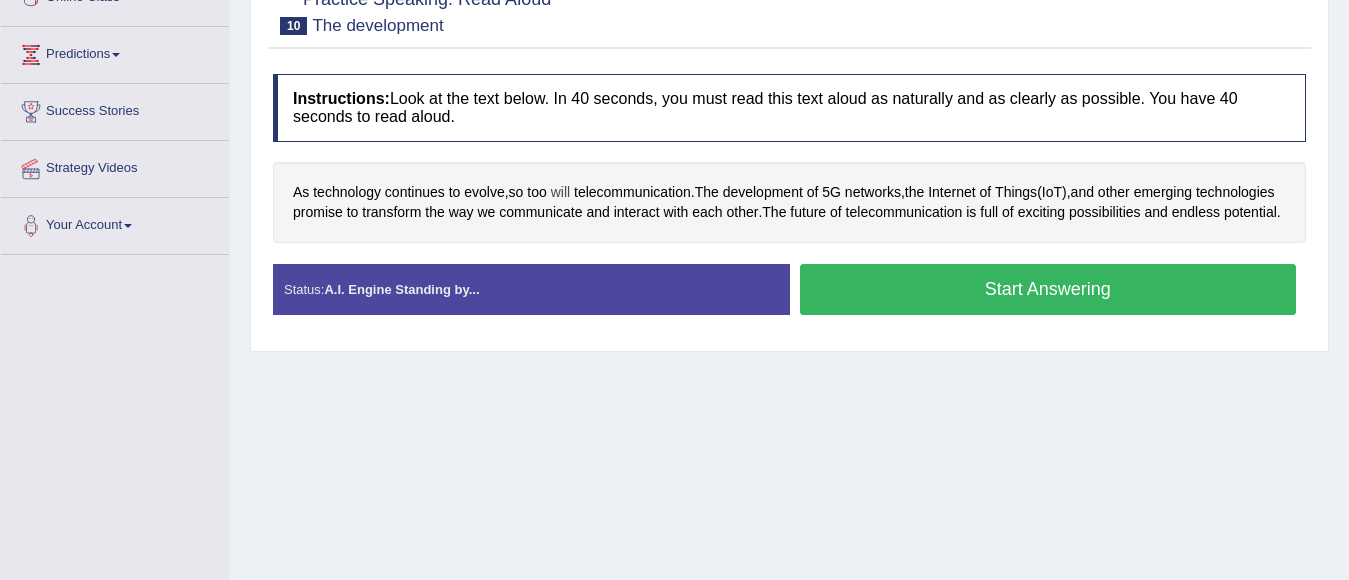 scroll, scrollTop: 248, scrollLeft: 0, axis: vertical 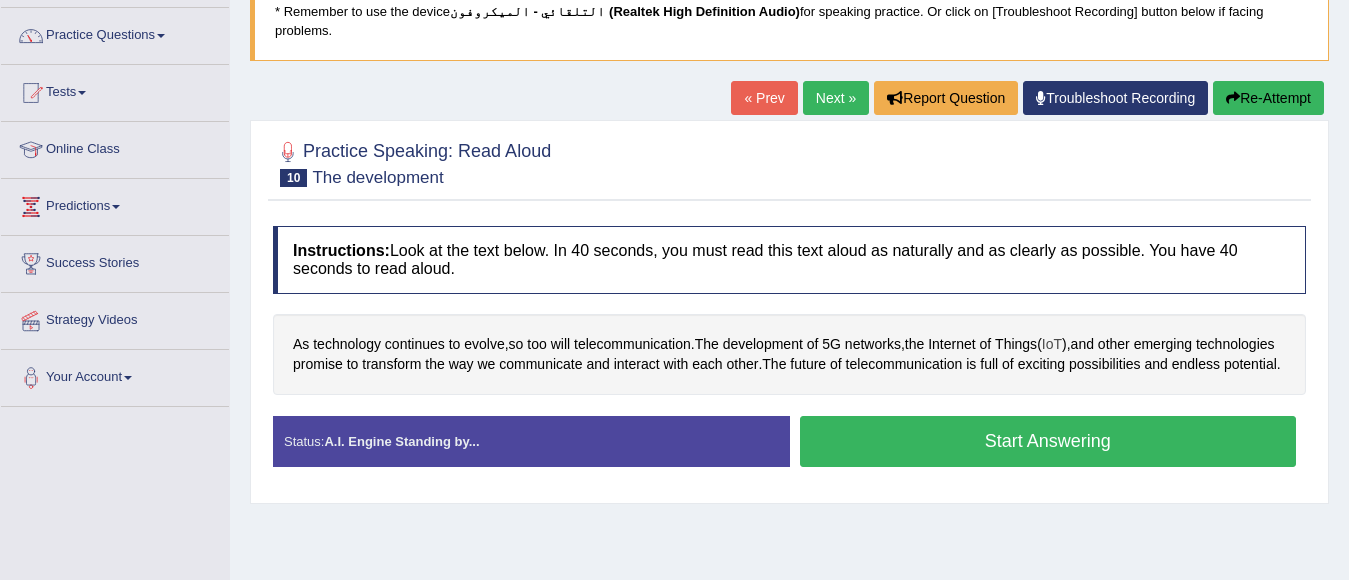click on "IoT" at bounding box center [1052, 344] 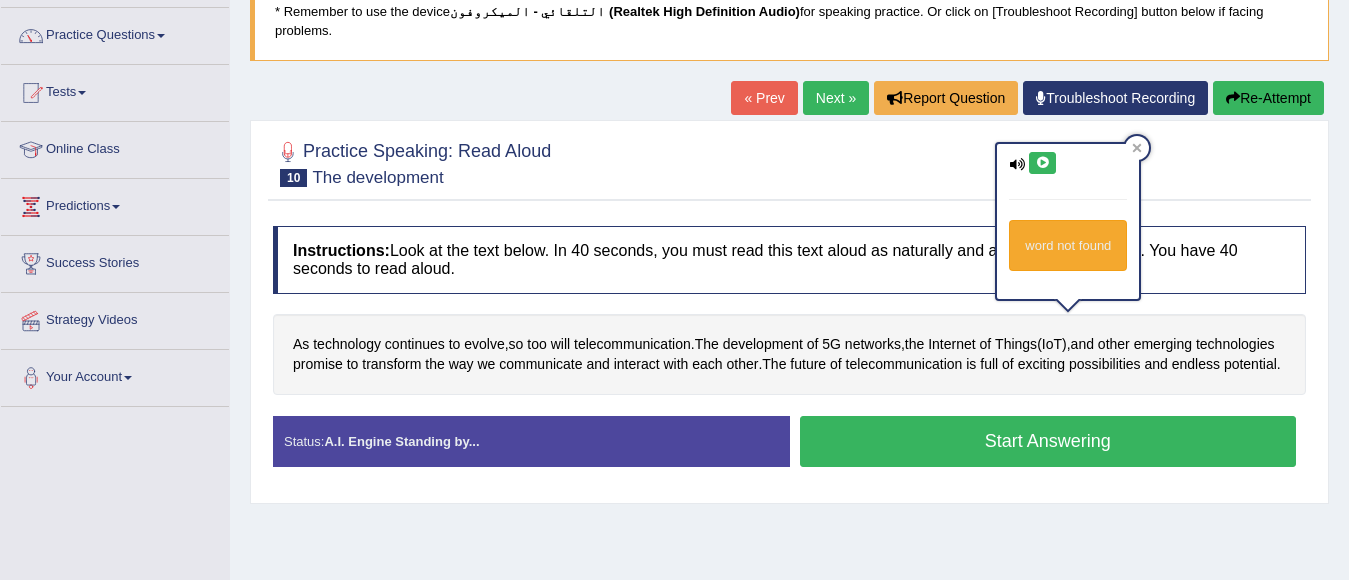 click at bounding box center (1042, 163) 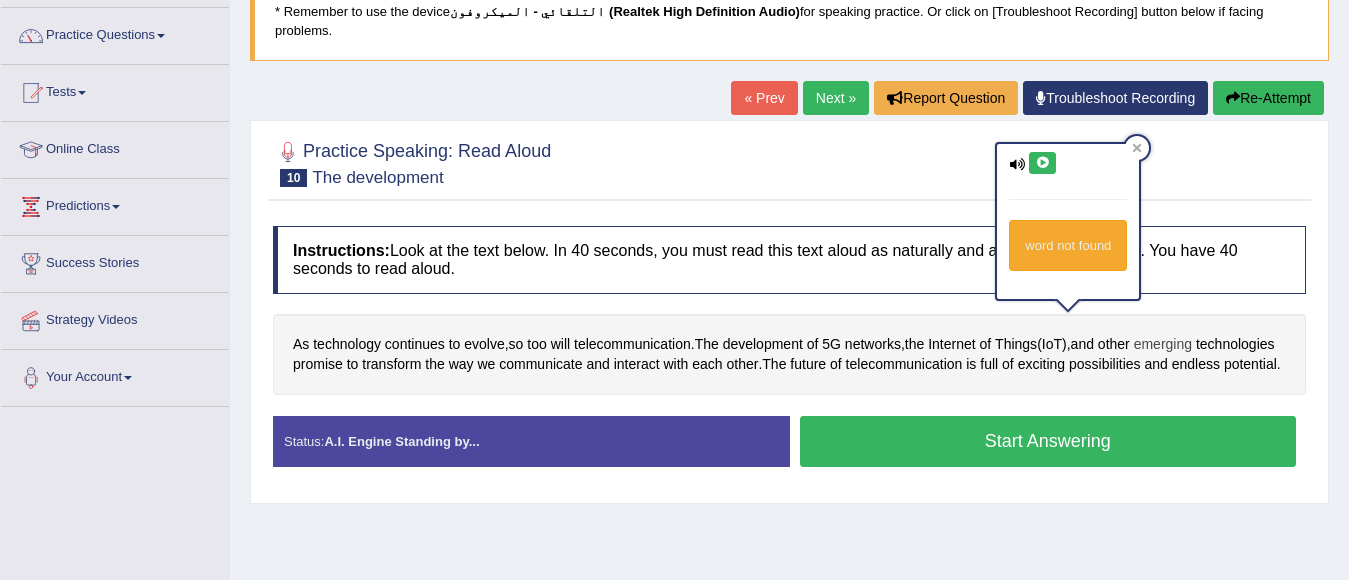 click on "emerging" at bounding box center (1163, 344) 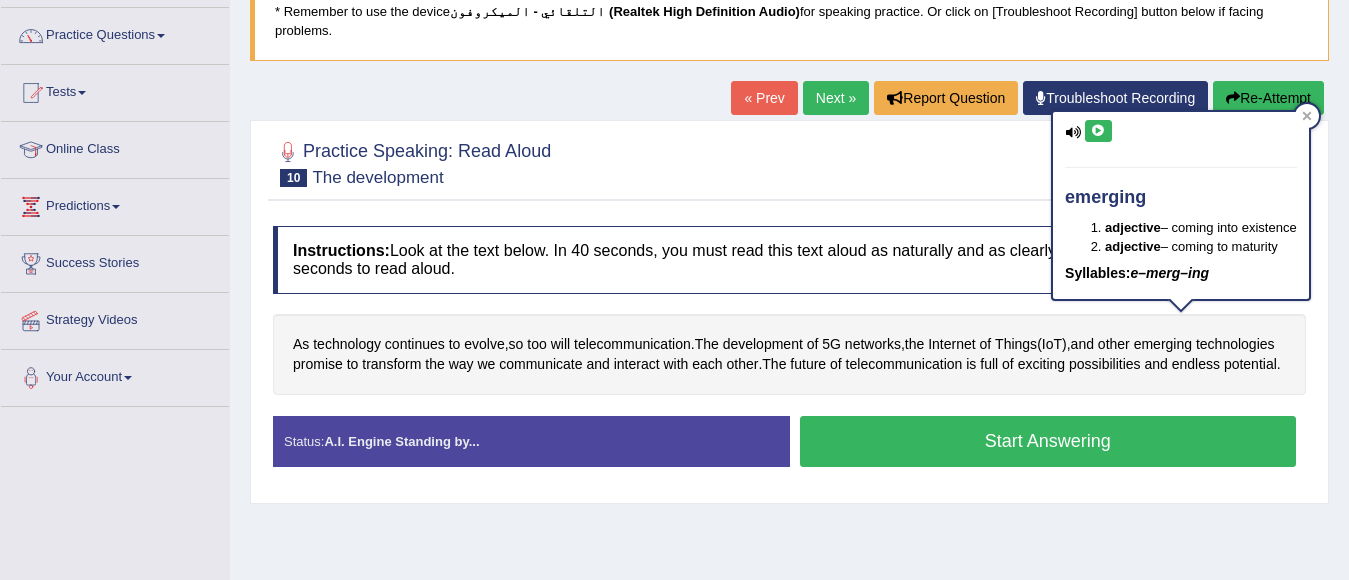 click at bounding box center (1098, 131) 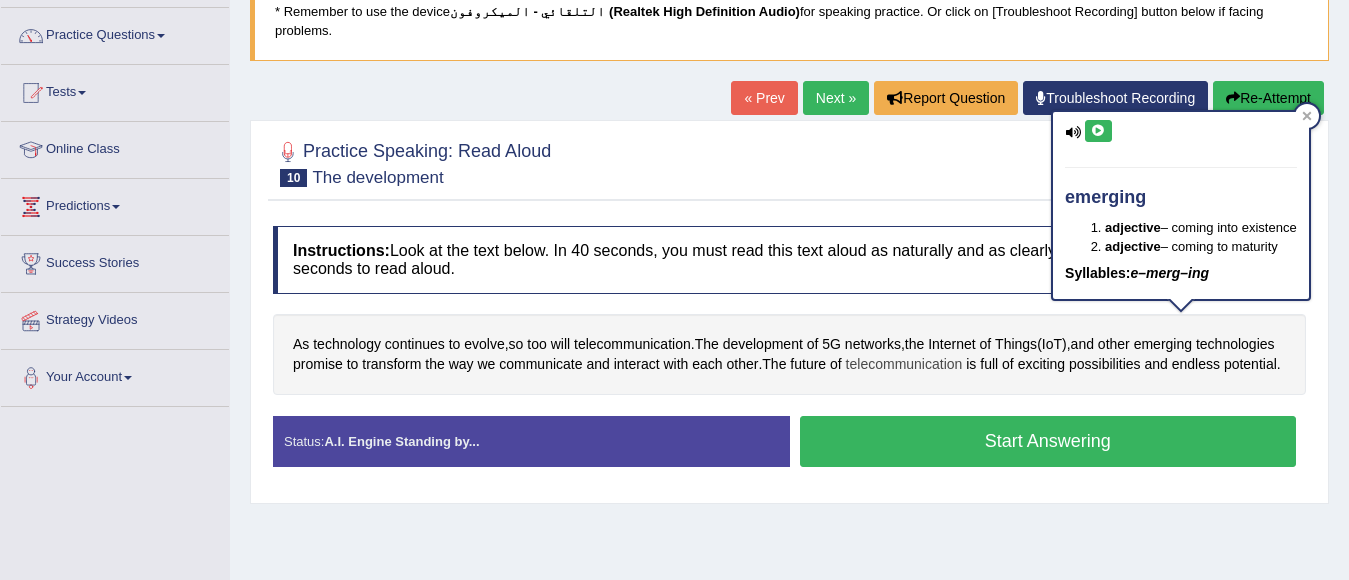click on "telecommunication" at bounding box center (904, 364) 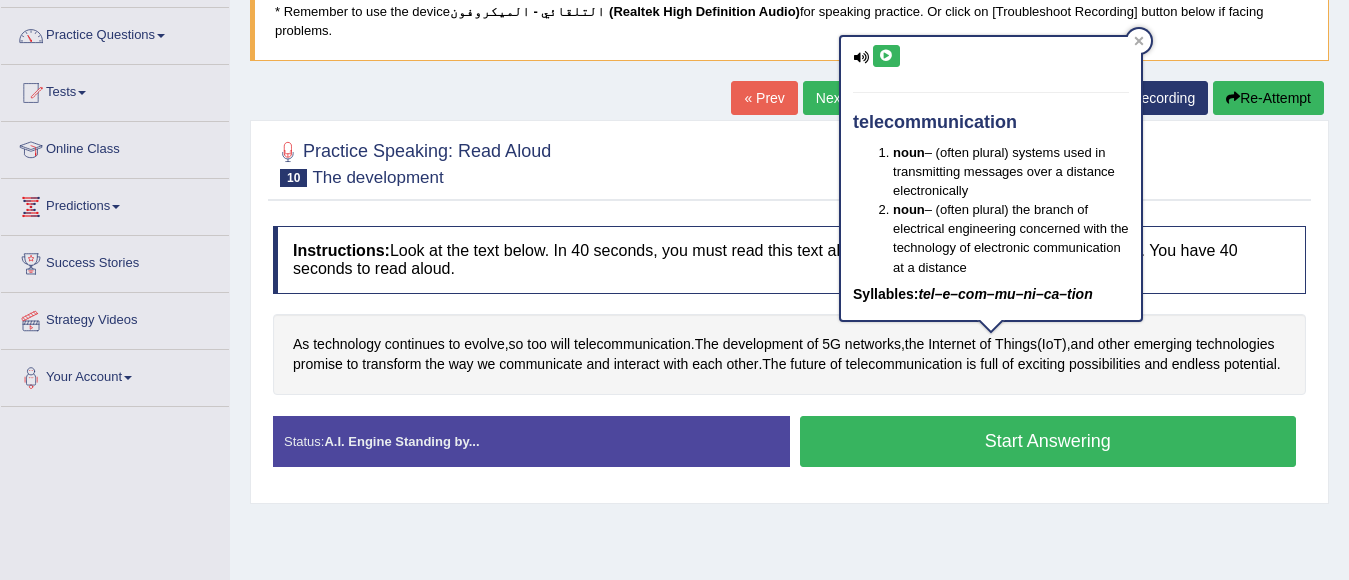 click at bounding box center [886, 56] 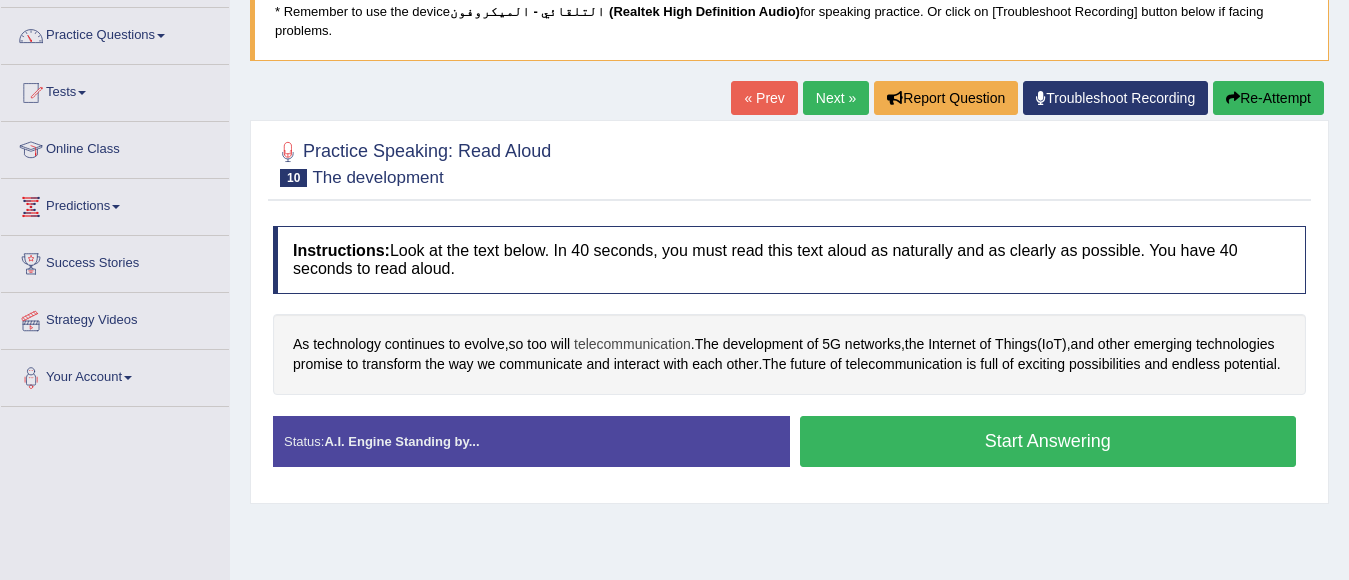 click on "telecommunication" at bounding box center [632, 344] 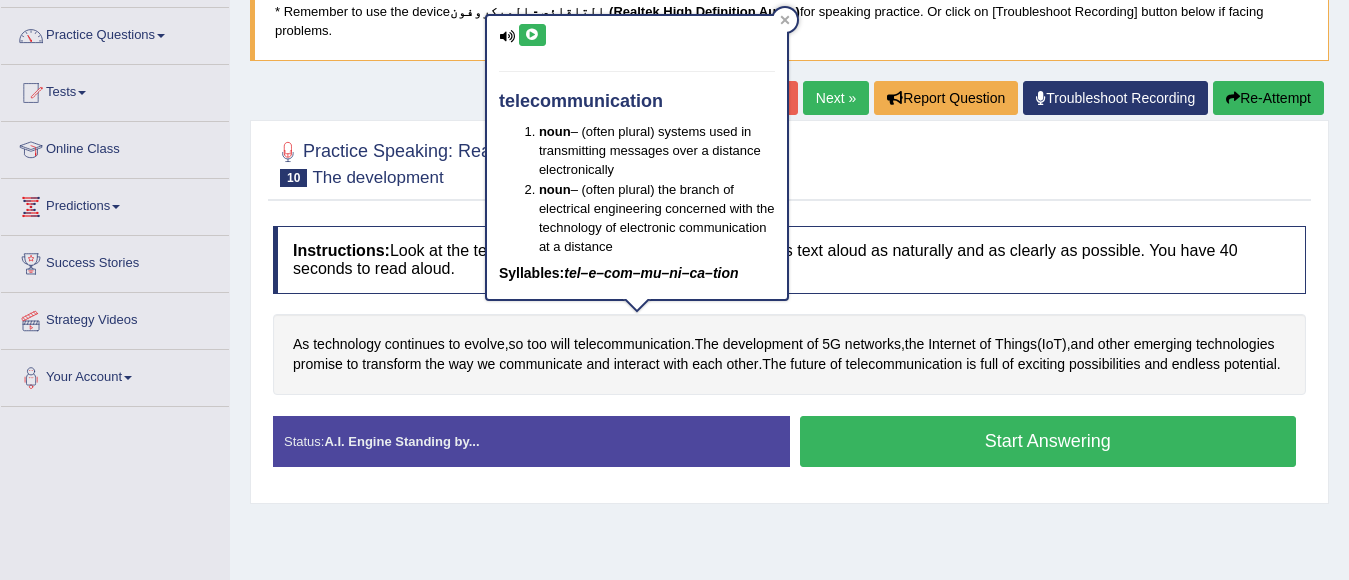 click at bounding box center [532, 35] 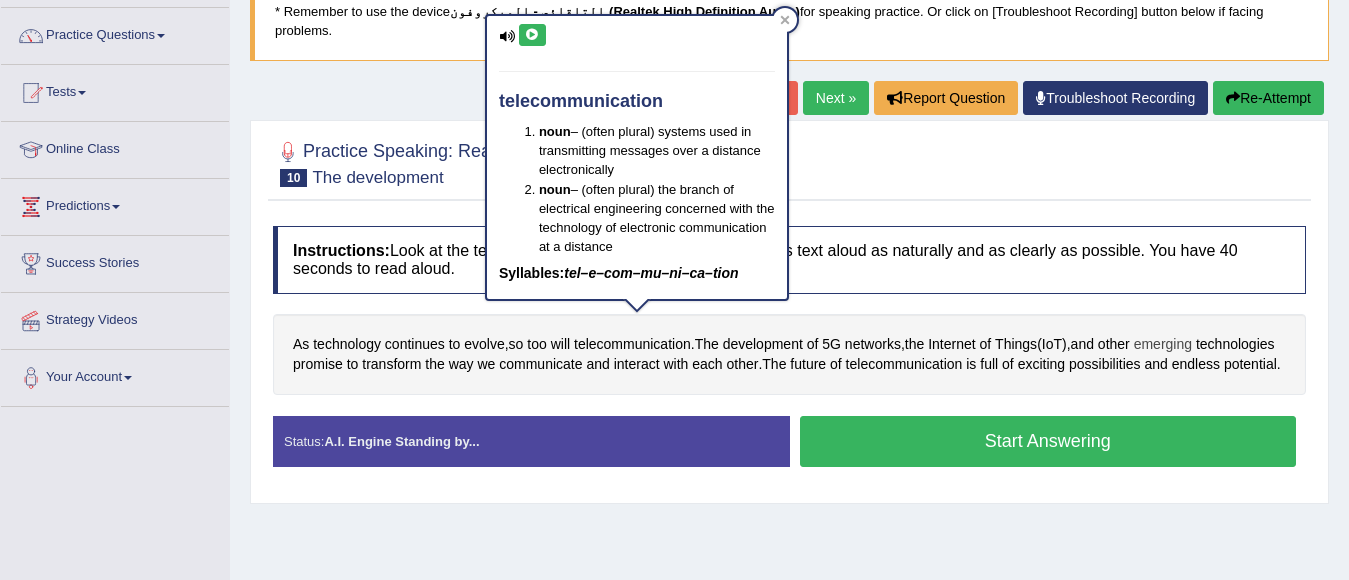 click on "emerging" at bounding box center (1163, 344) 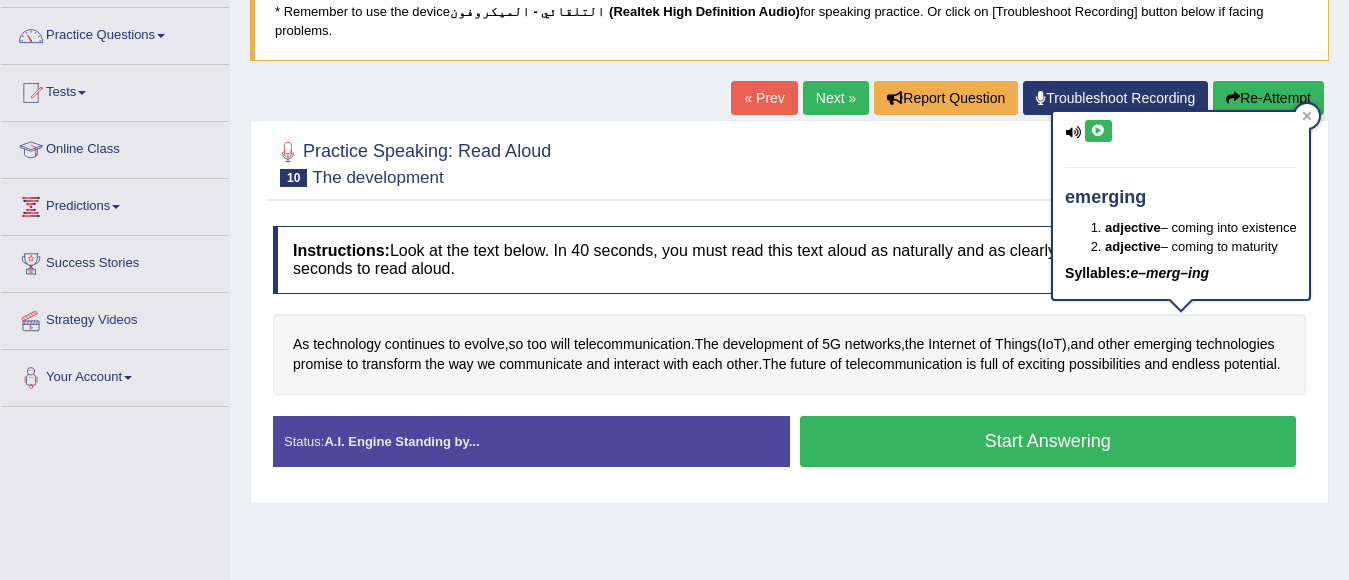 click at bounding box center [1098, 131] 